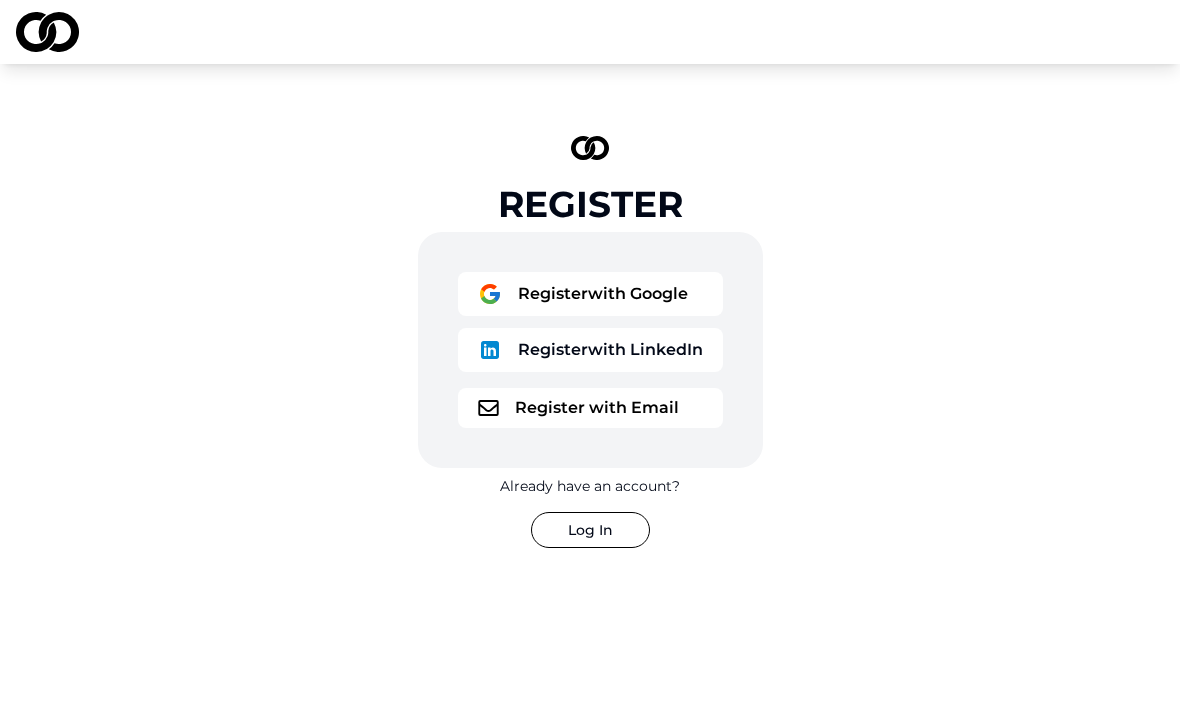 scroll, scrollTop: 0, scrollLeft: 0, axis: both 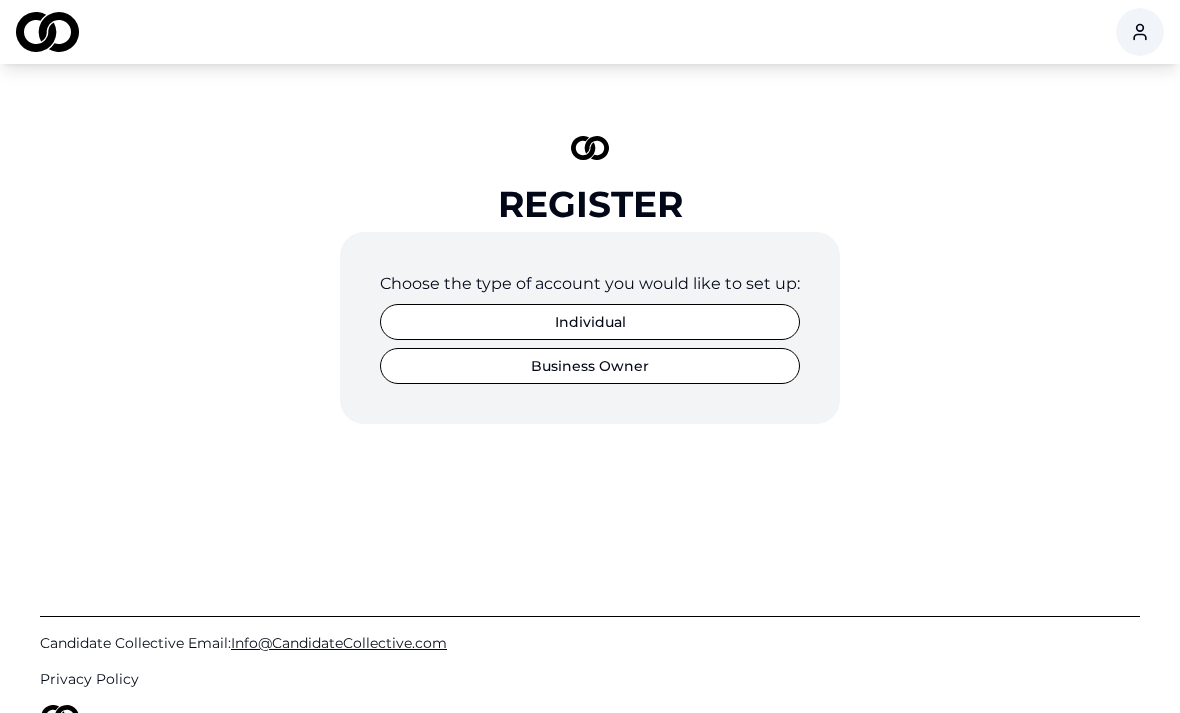 click on "Individual" at bounding box center [590, 322] 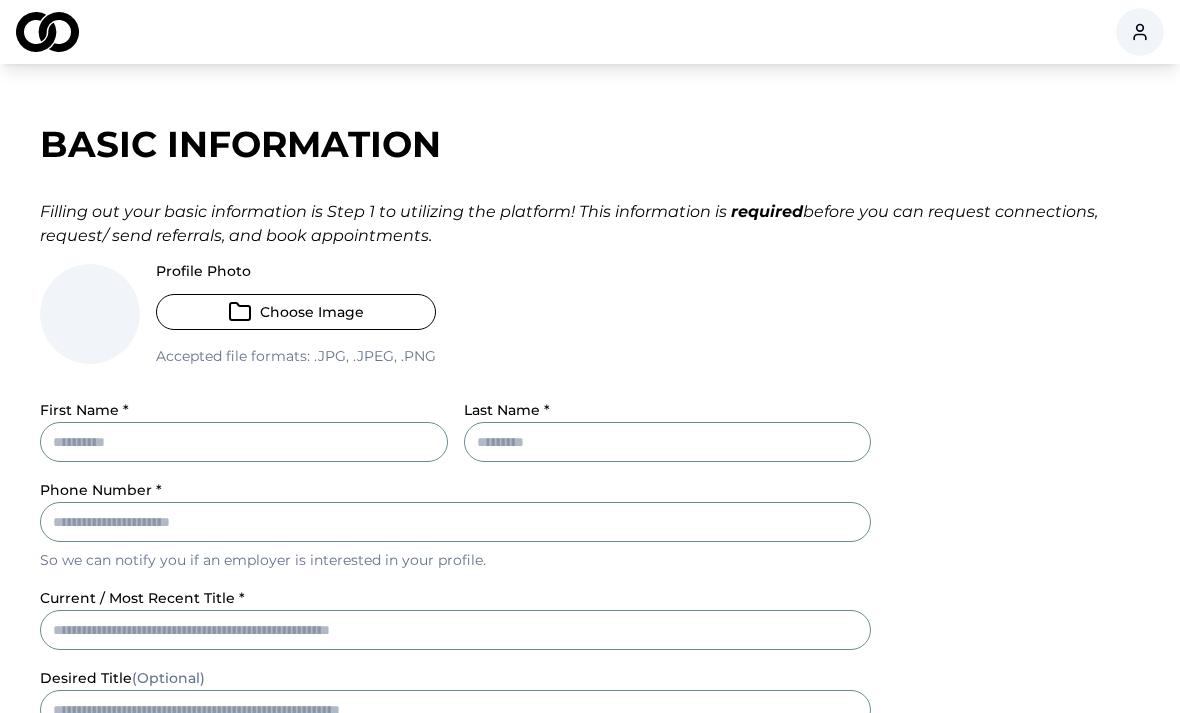 scroll, scrollTop: 1, scrollLeft: 0, axis: vertical 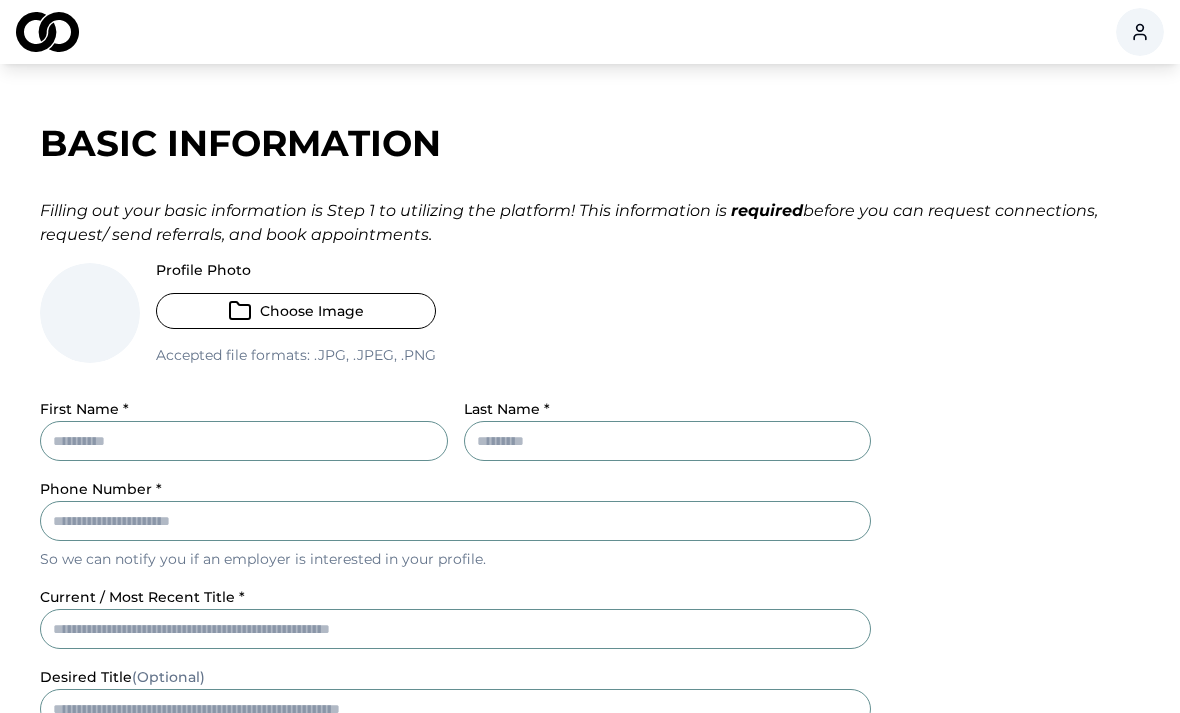 click on "First Name *" at bounding box center (244, 441) 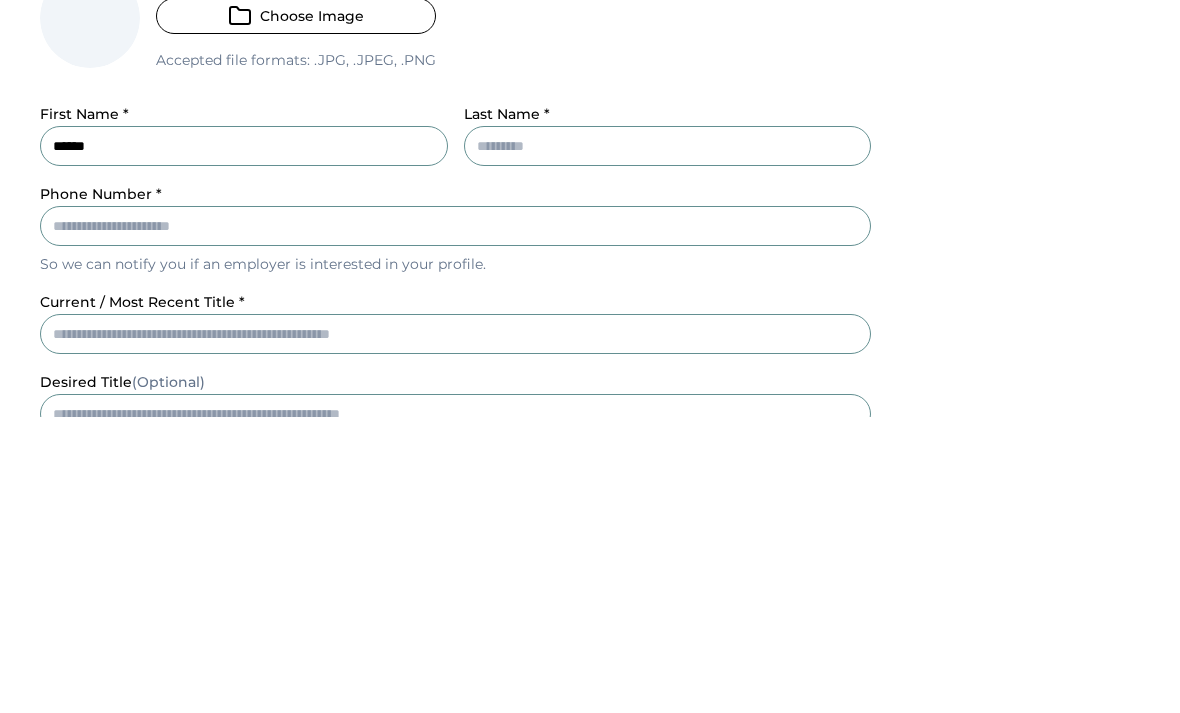 type on "******" 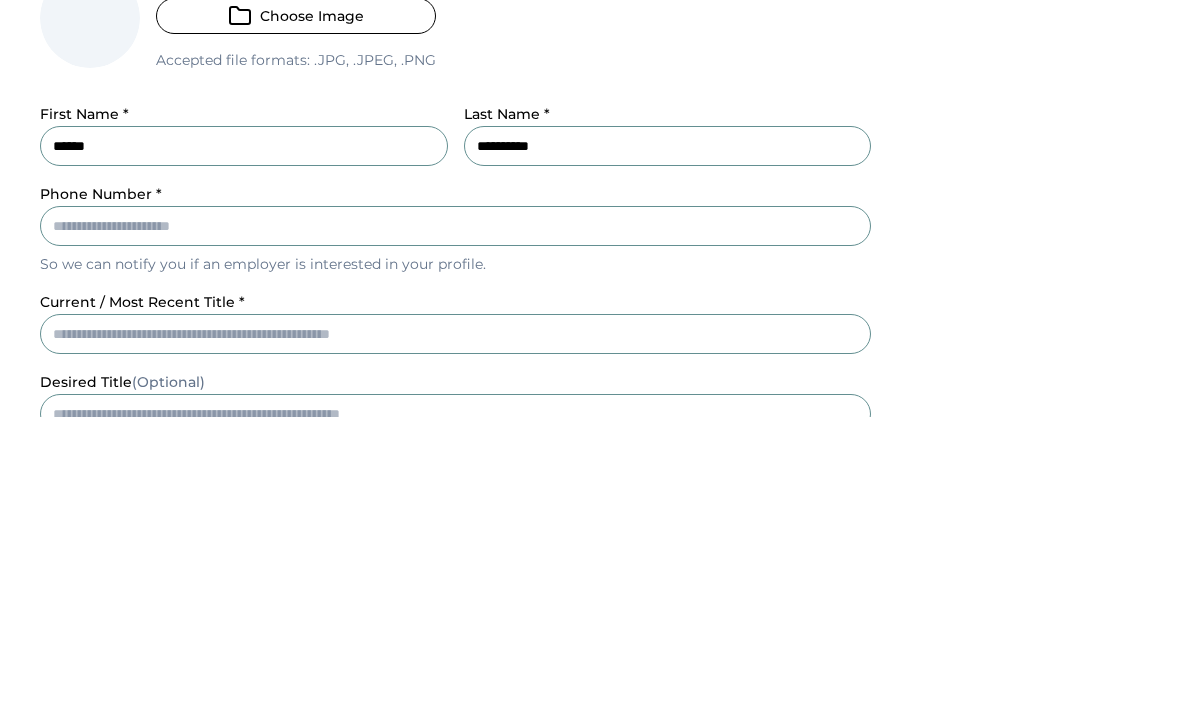 type on "**********" 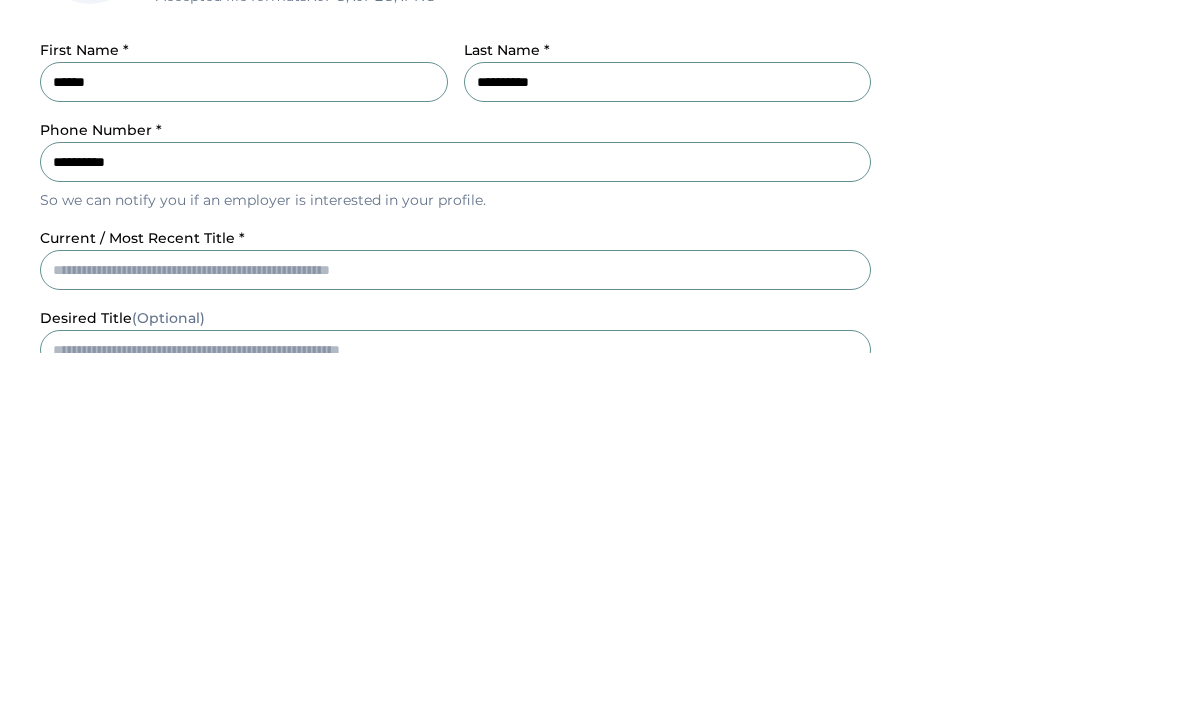 type on "**********" 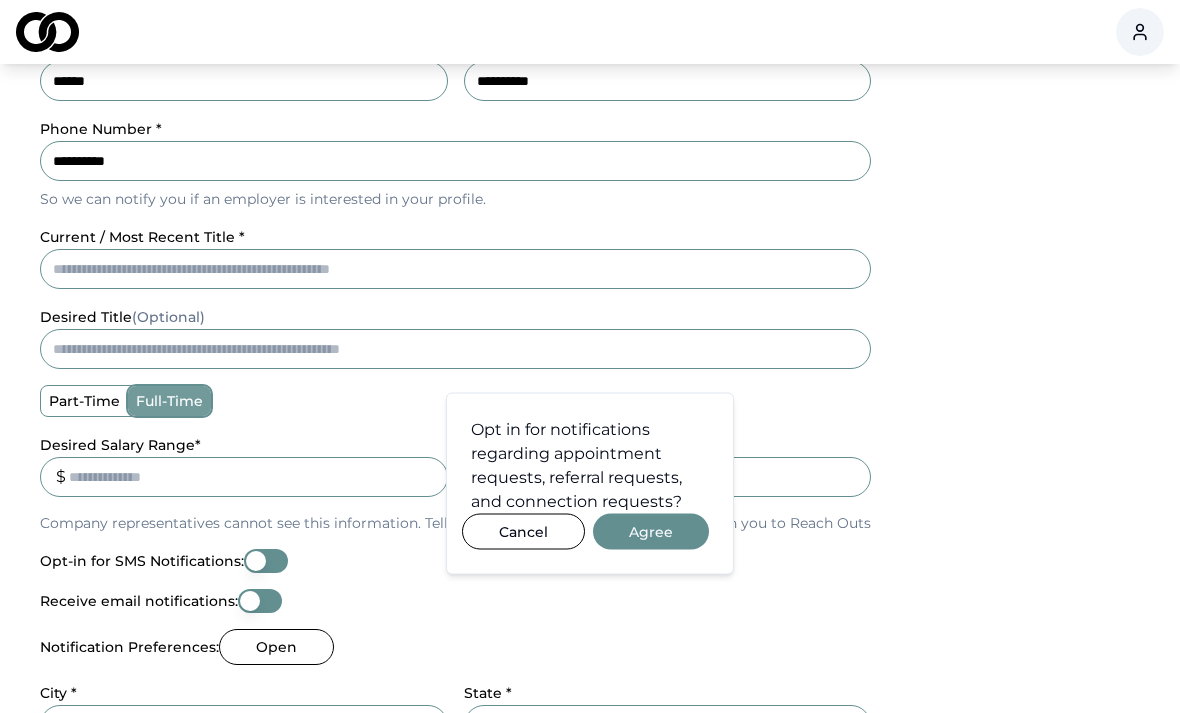 click at bounding box center (590, 356) 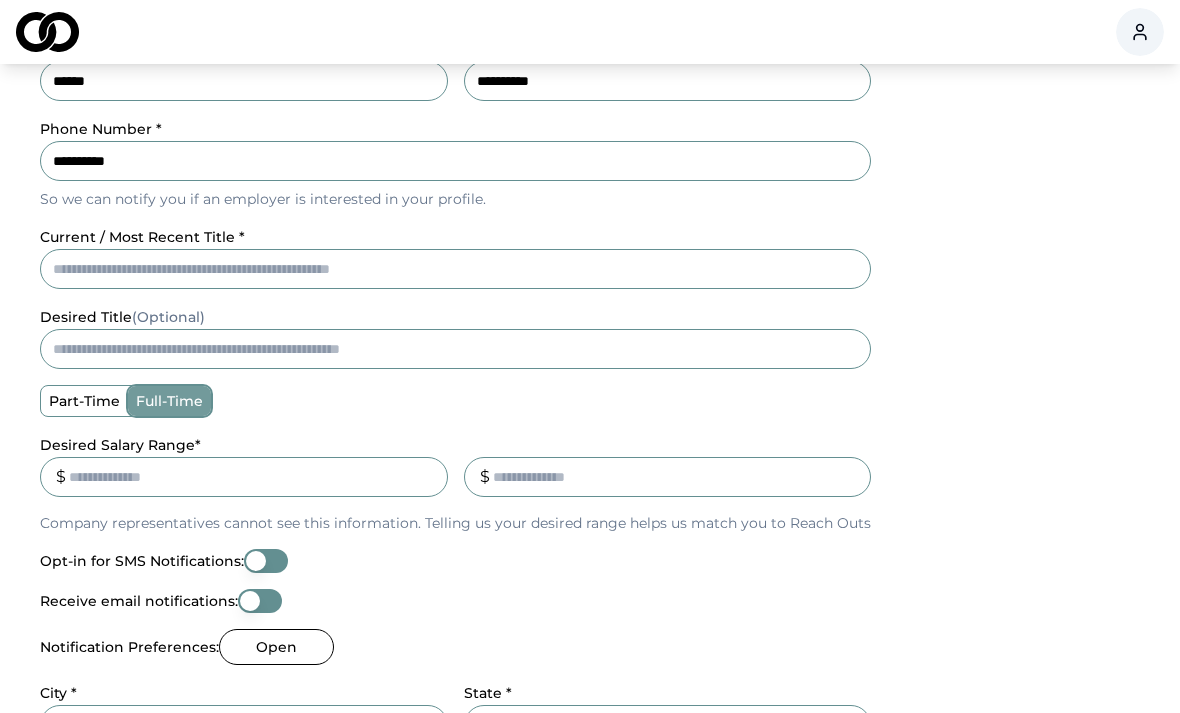 click on "current / most recent title *" at bounding box center (455, 269) 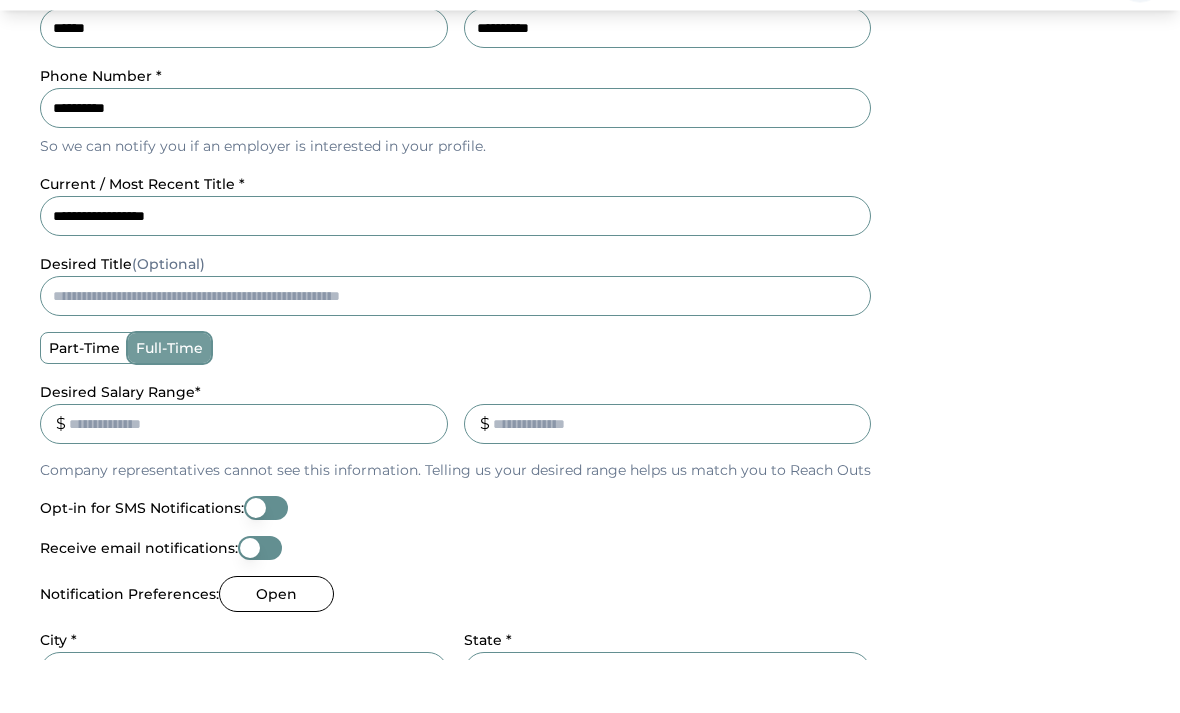 type on "**********" 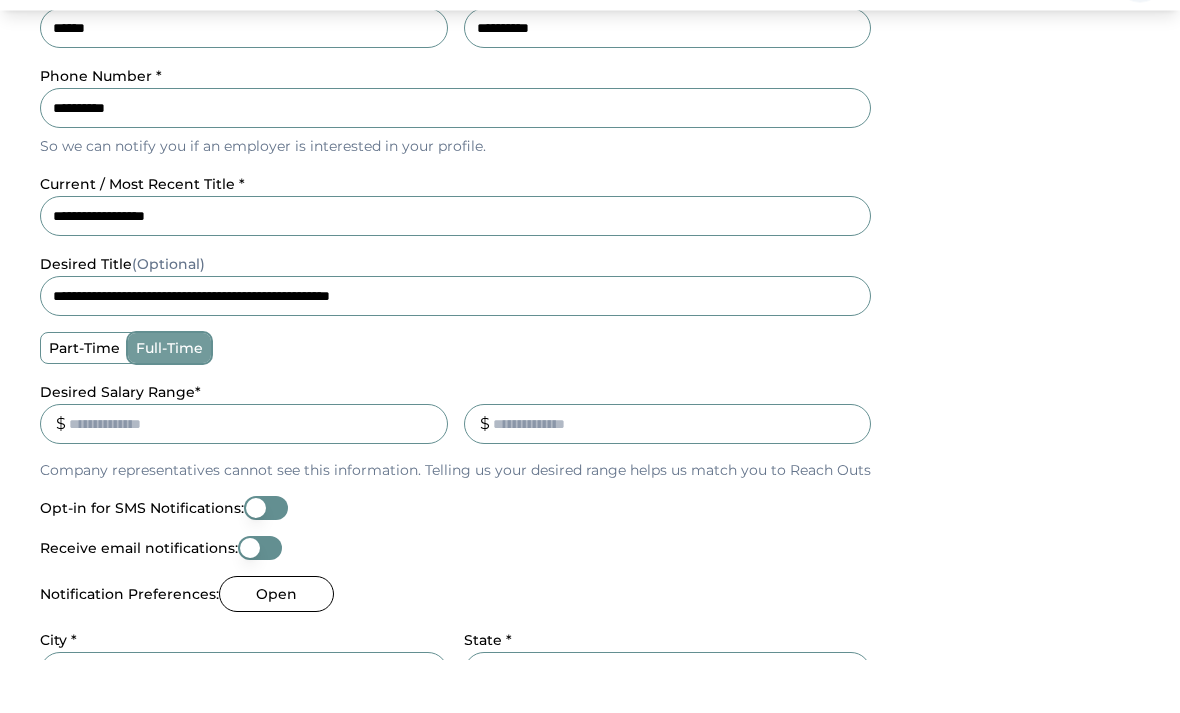 type on "**********" 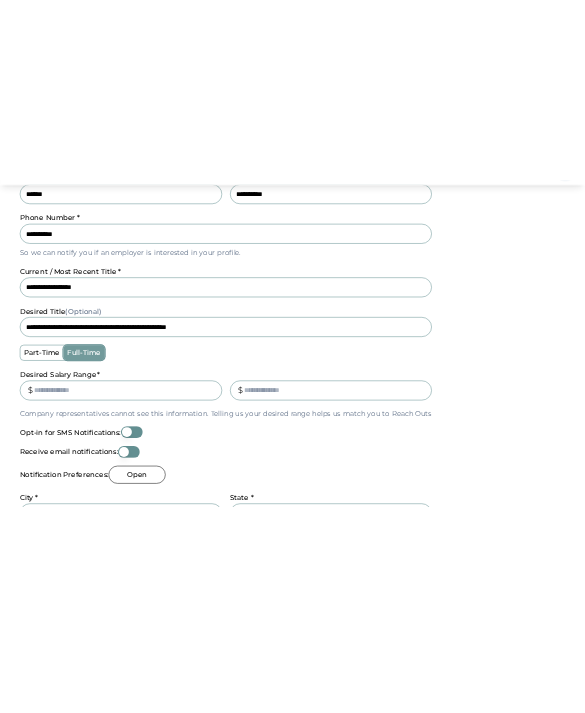 scroll, scrollTop: 409, scrollLeft: 0, axis: vertical 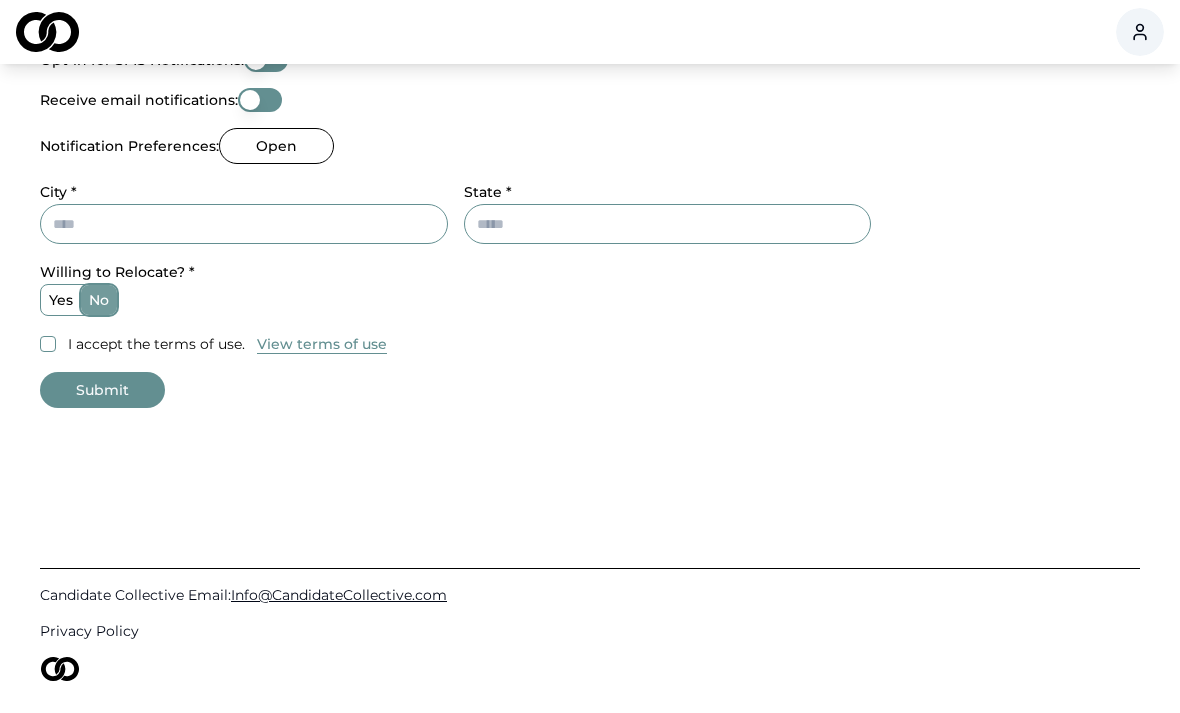 click on "I accept the terms of use. View terms of use" at bounding box center (455, 344) 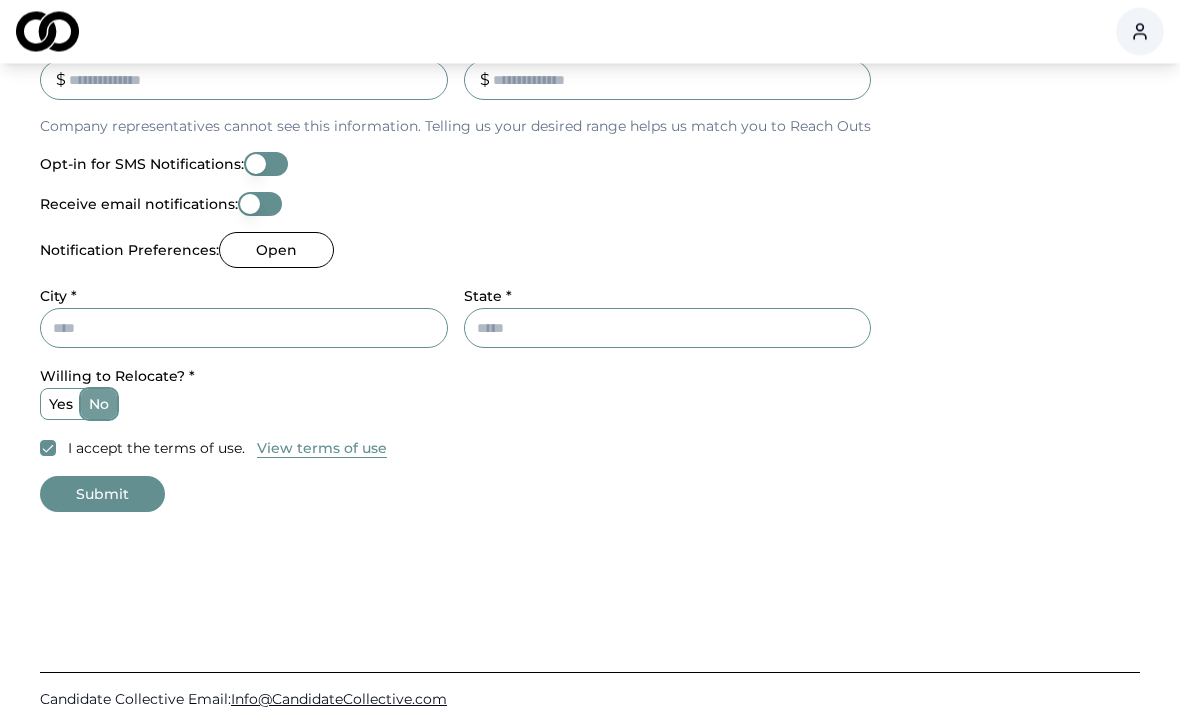click on "City *" at bounding box center [244, 329] 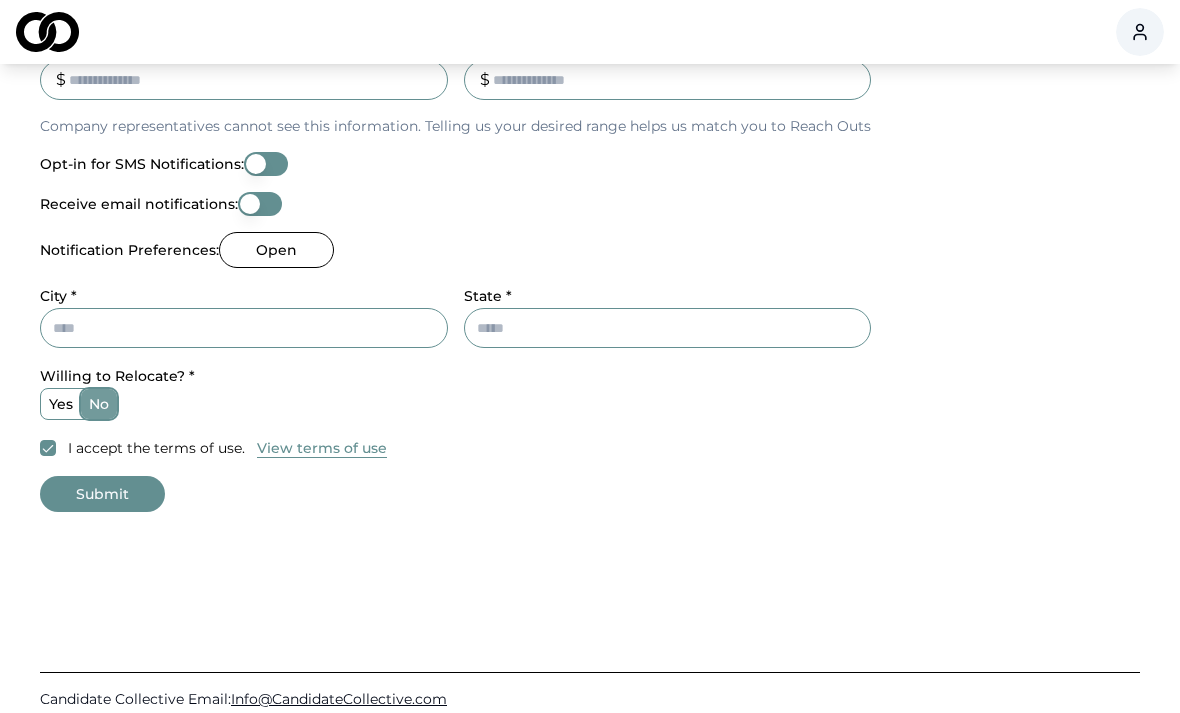 scroll, scrollTop: 757, scrollLeft: 0, axis: vertical 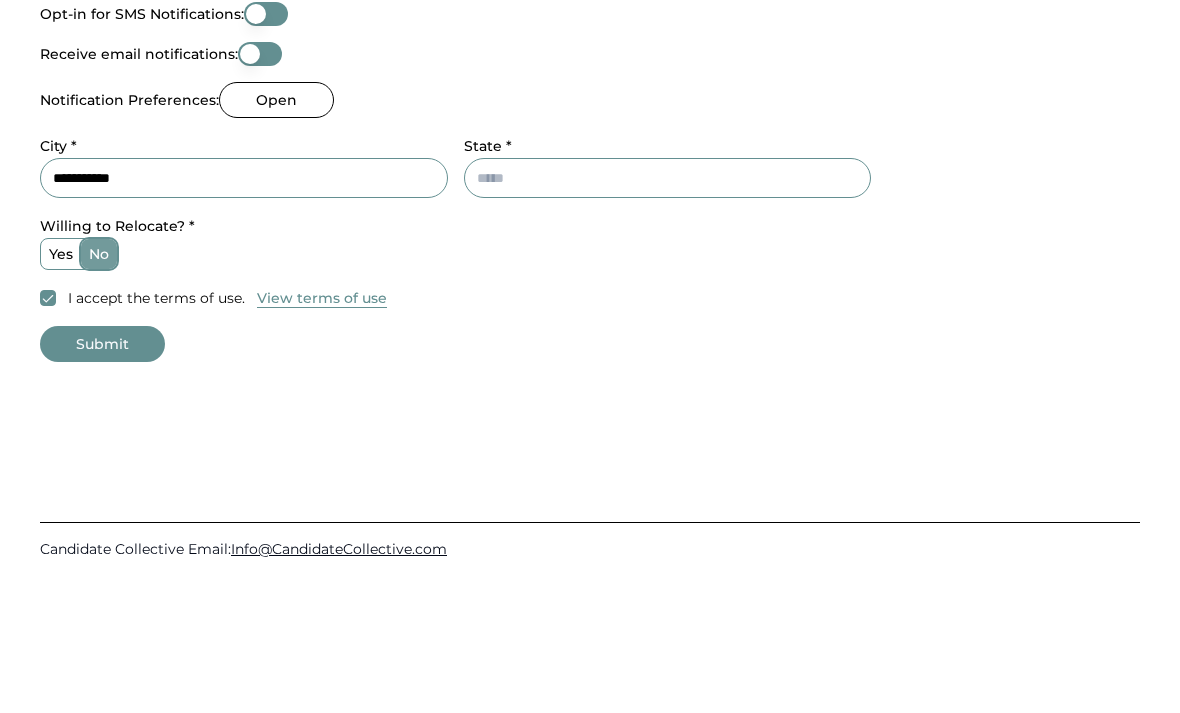 type on "**********" 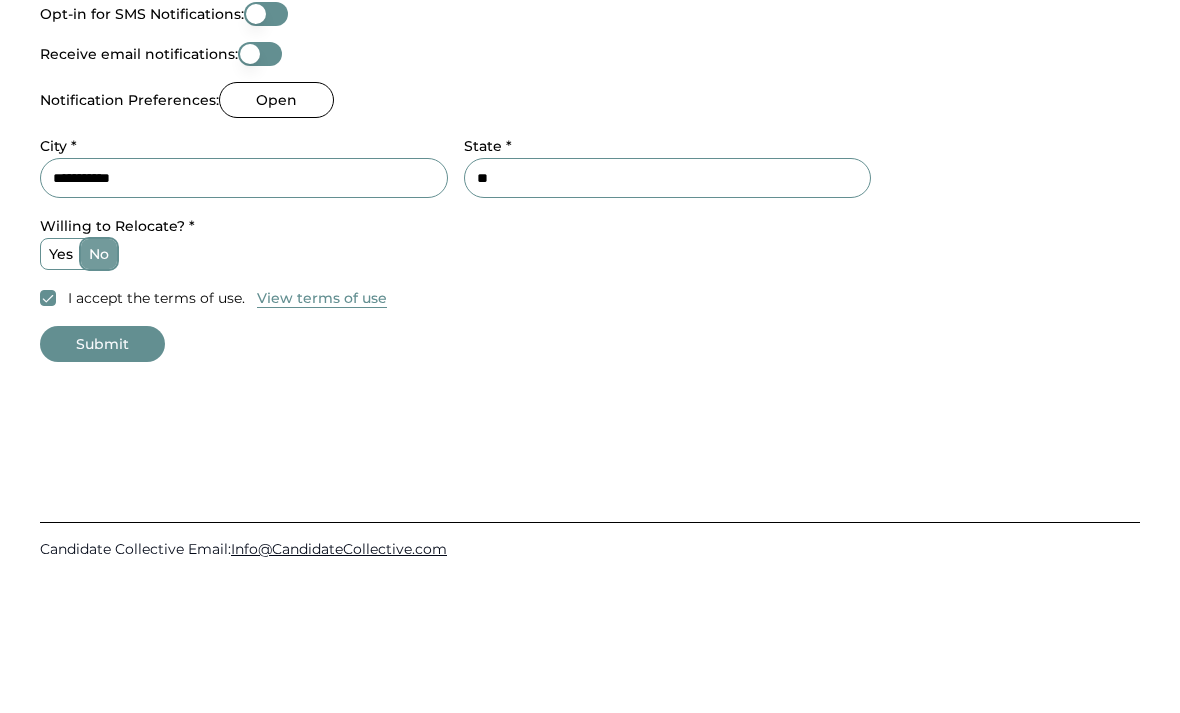 type on "**" 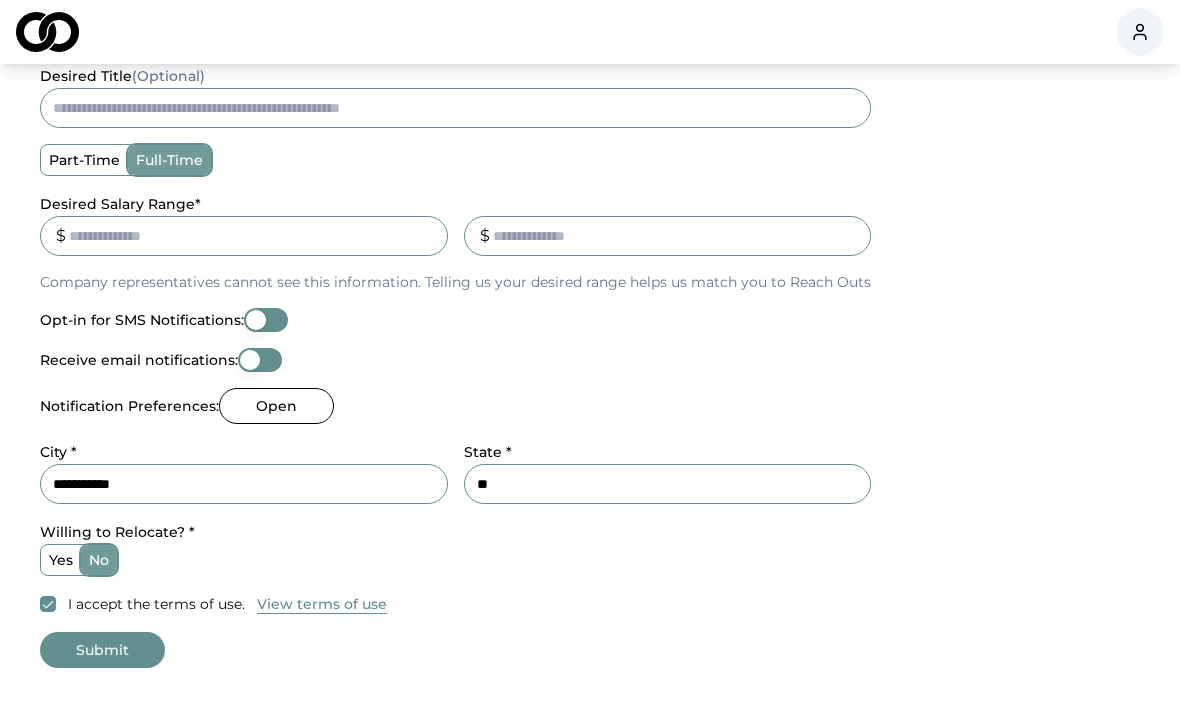 scroll, scrollTop: 601, scrollLeft: 0, axis: vertical 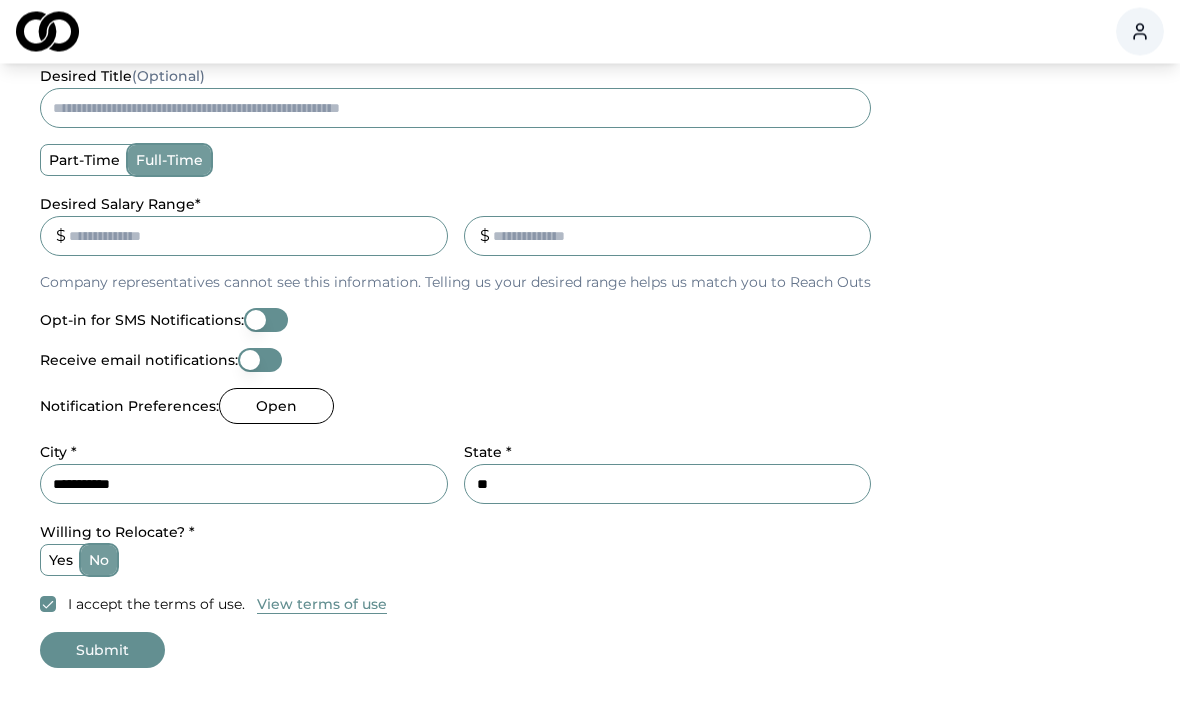 click on "Desired Salary Range *" at bounding box center [244, 237] 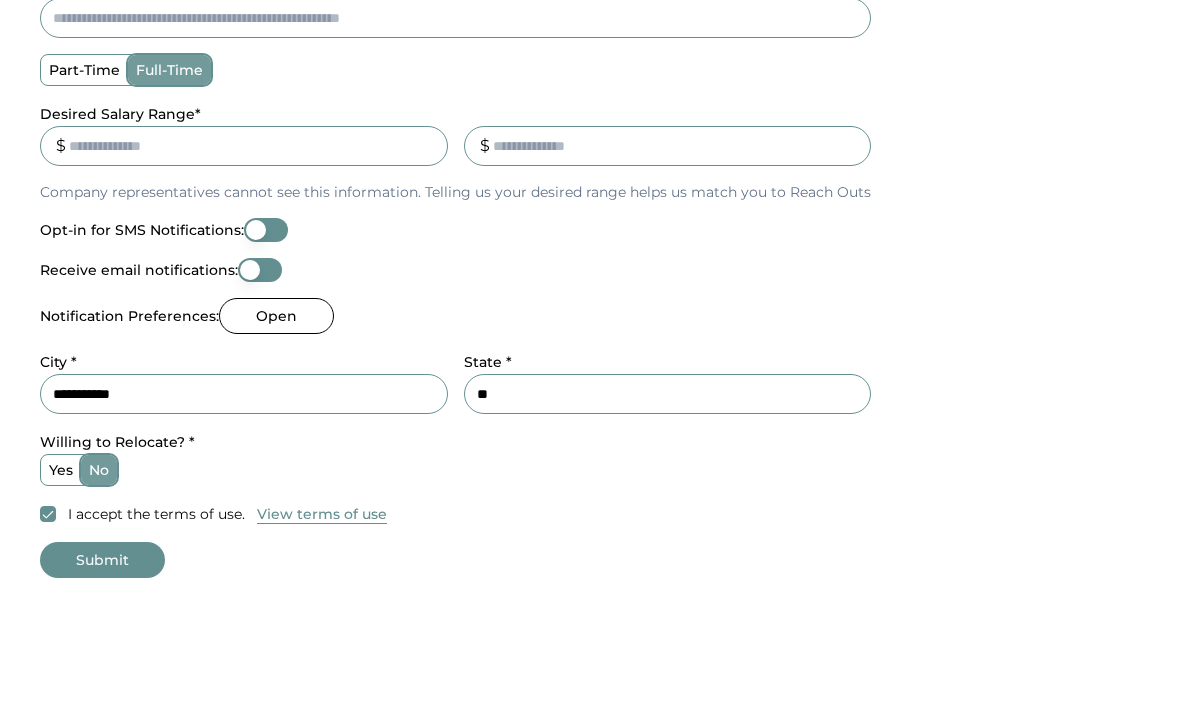 type on "*" 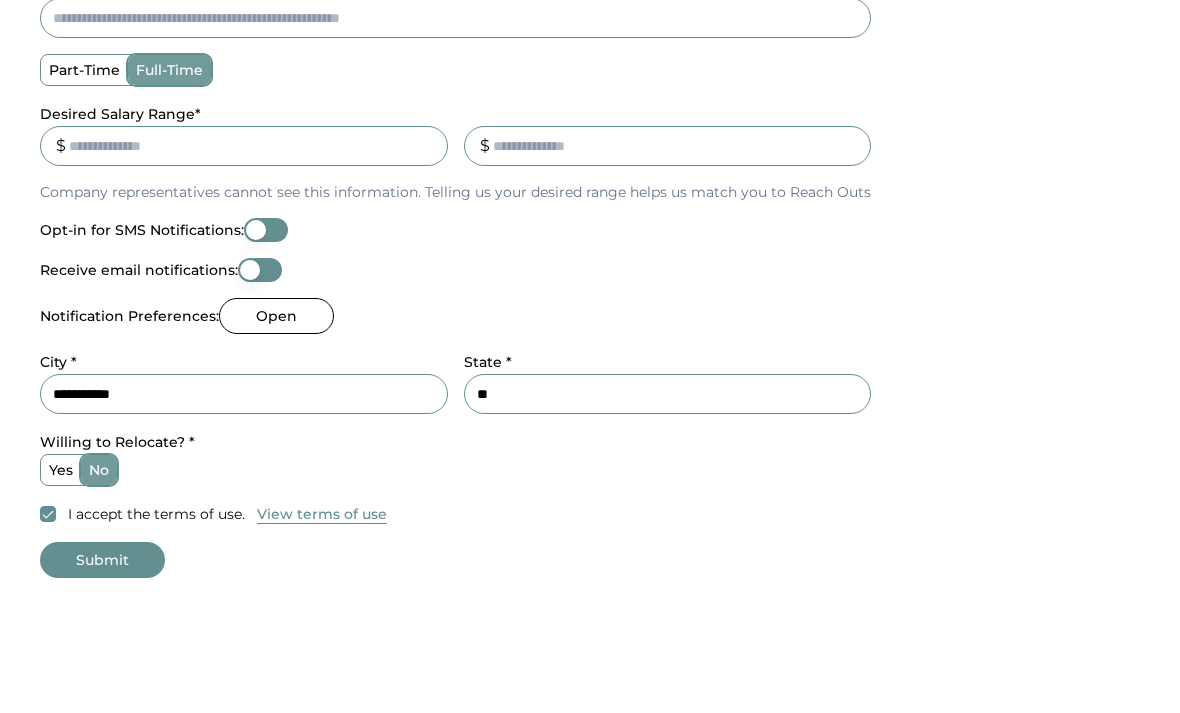 click on "_" at bounding box center [668, 237] 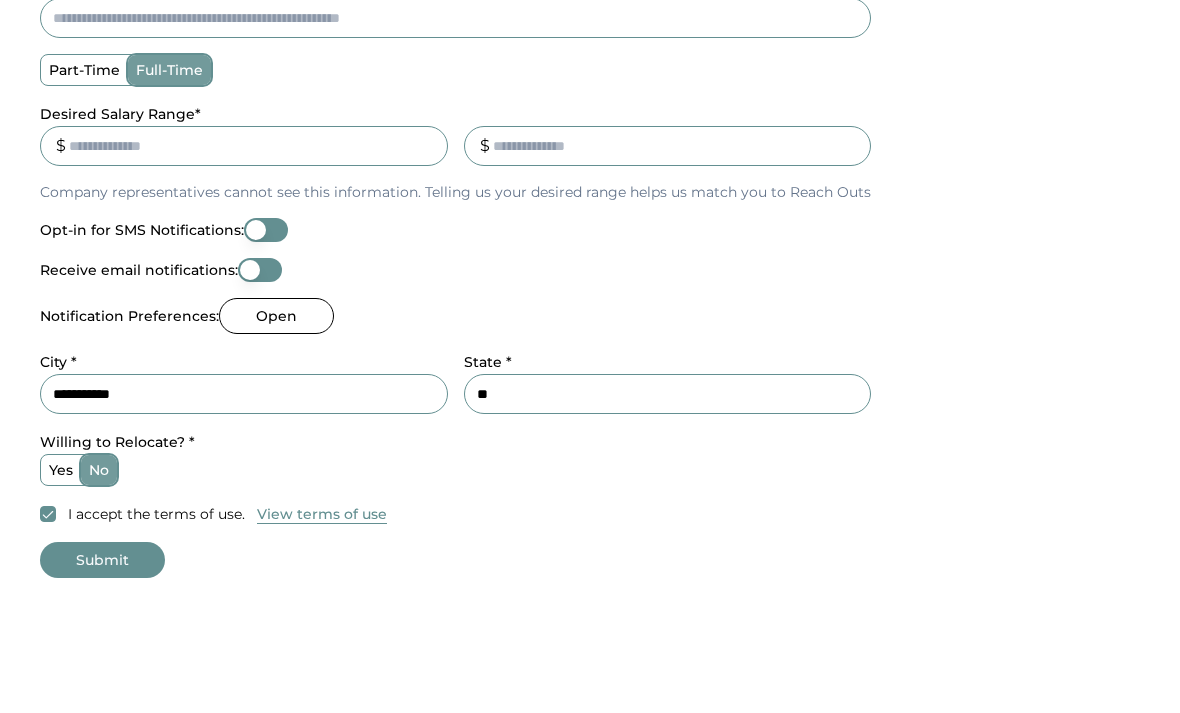 type on "**" 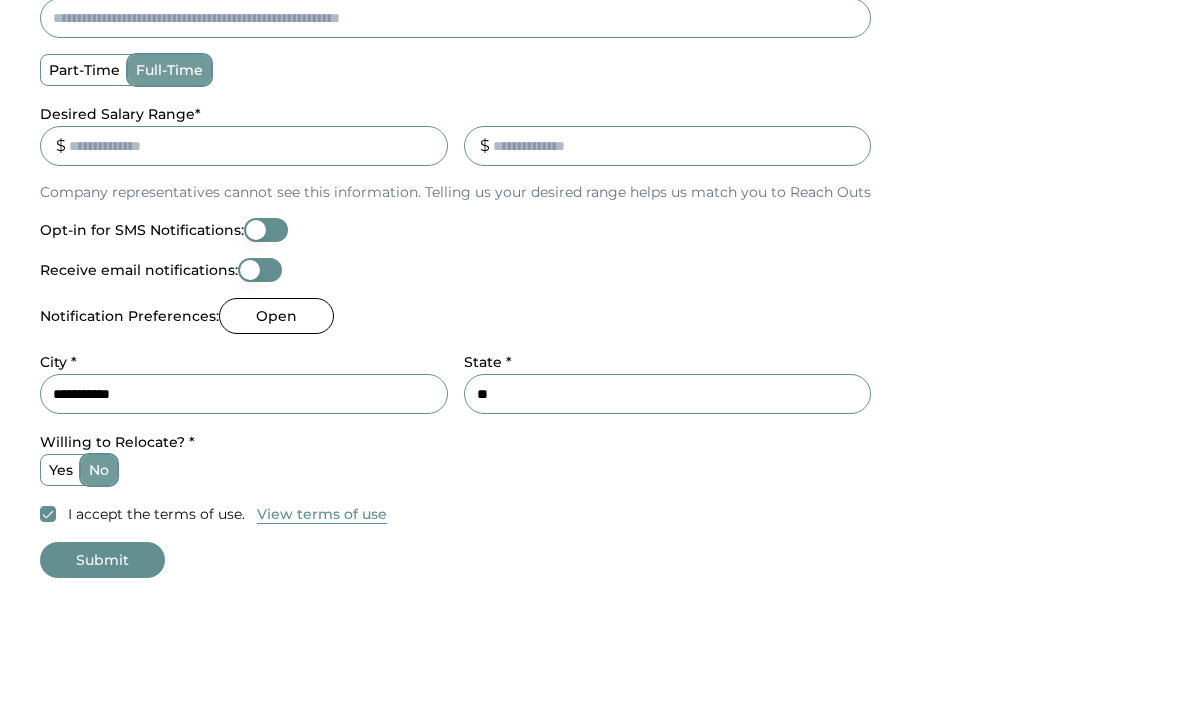 type 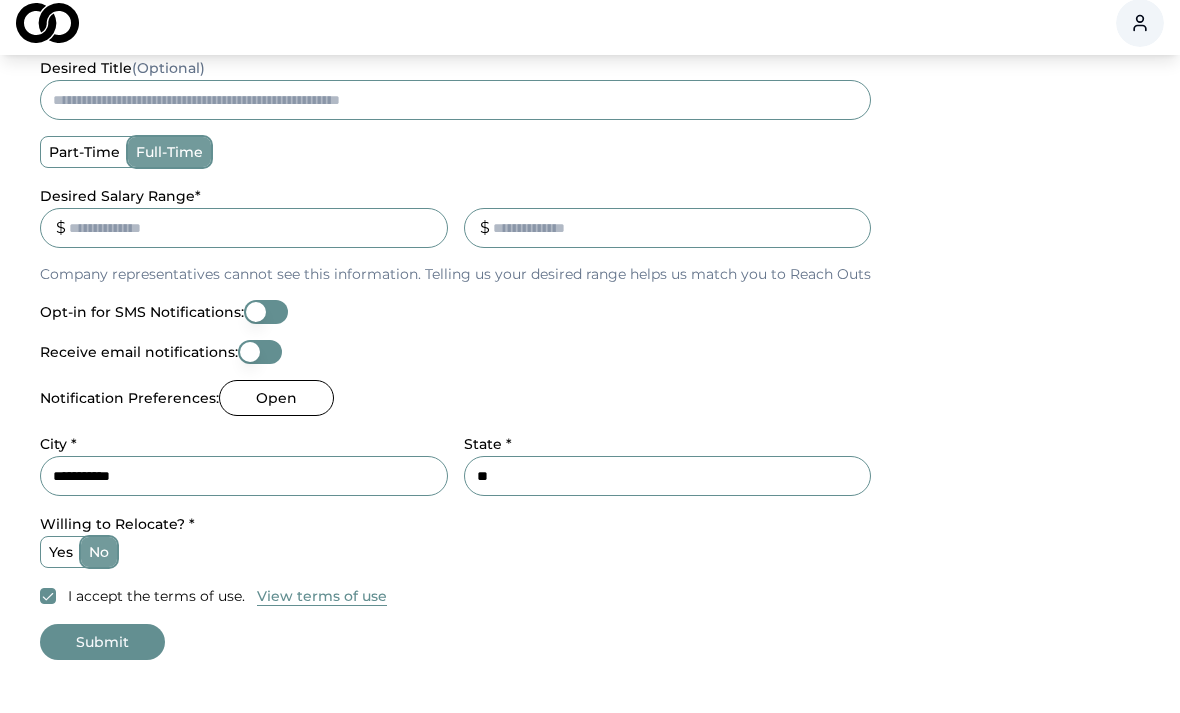 click on "desired title  (Optional)" at bounding box center [455, 109] 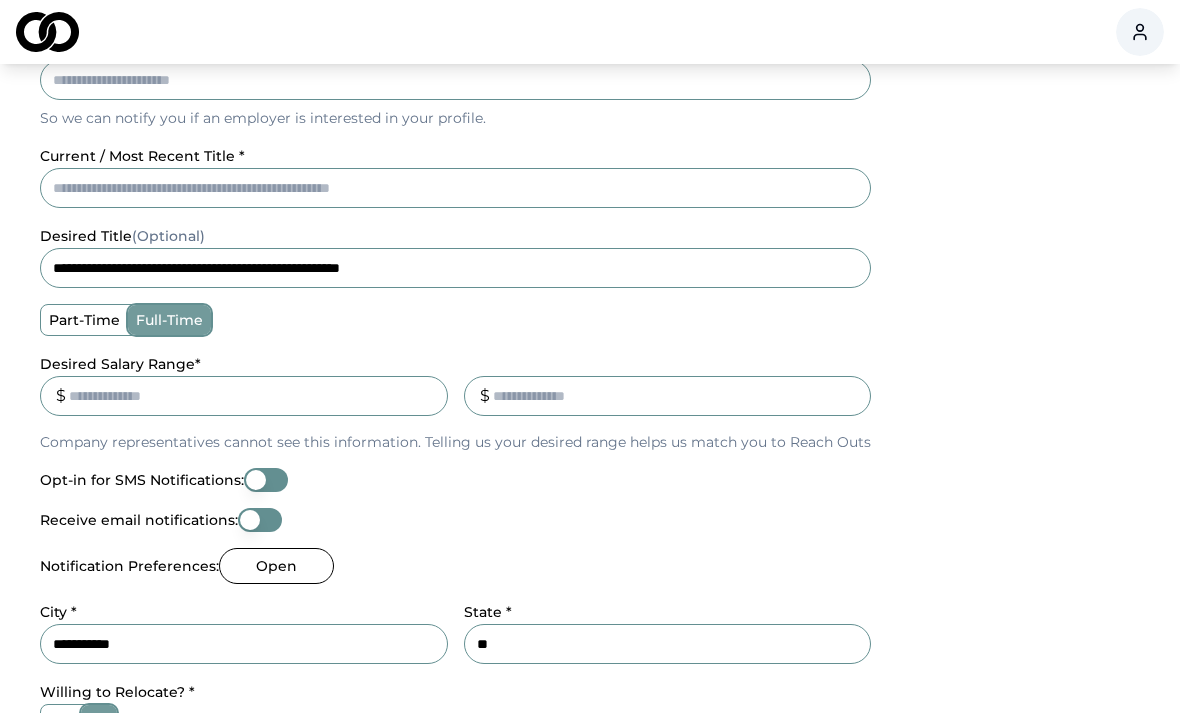 scroll, scrollTop: 415, scrollLeft: 0, axis: vertical 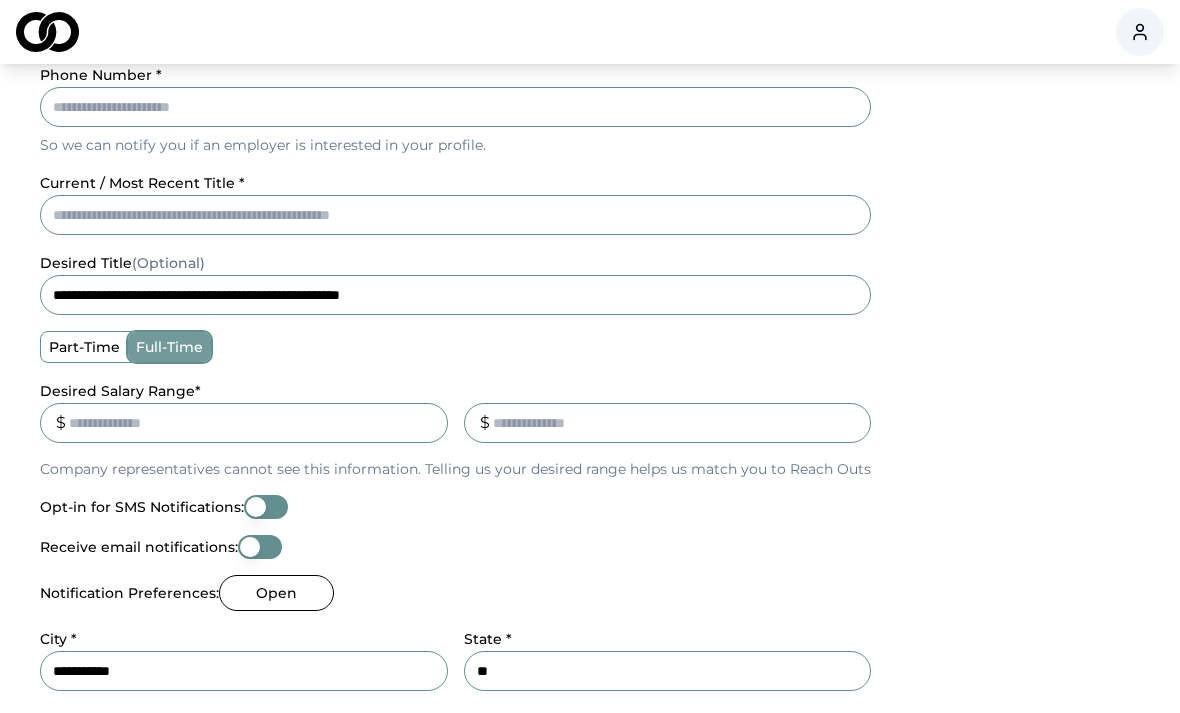 type on "**********" 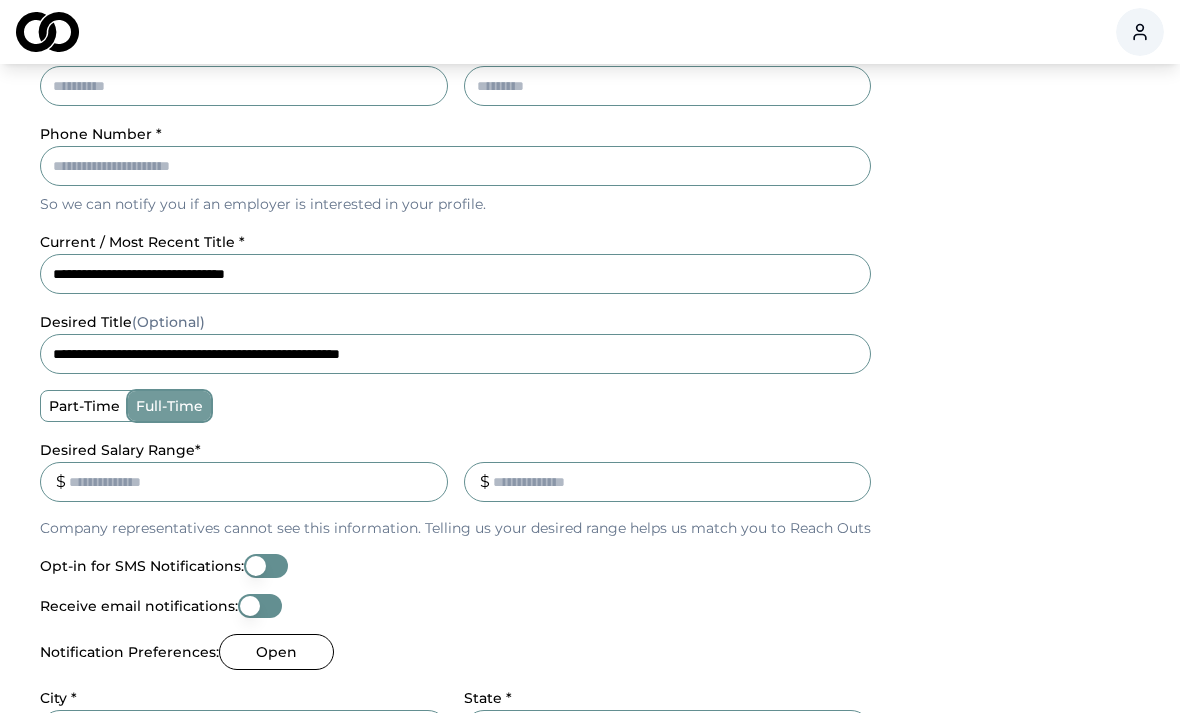 scroll, scrollTop: 350, scrollLeft: 0, axis: vertical 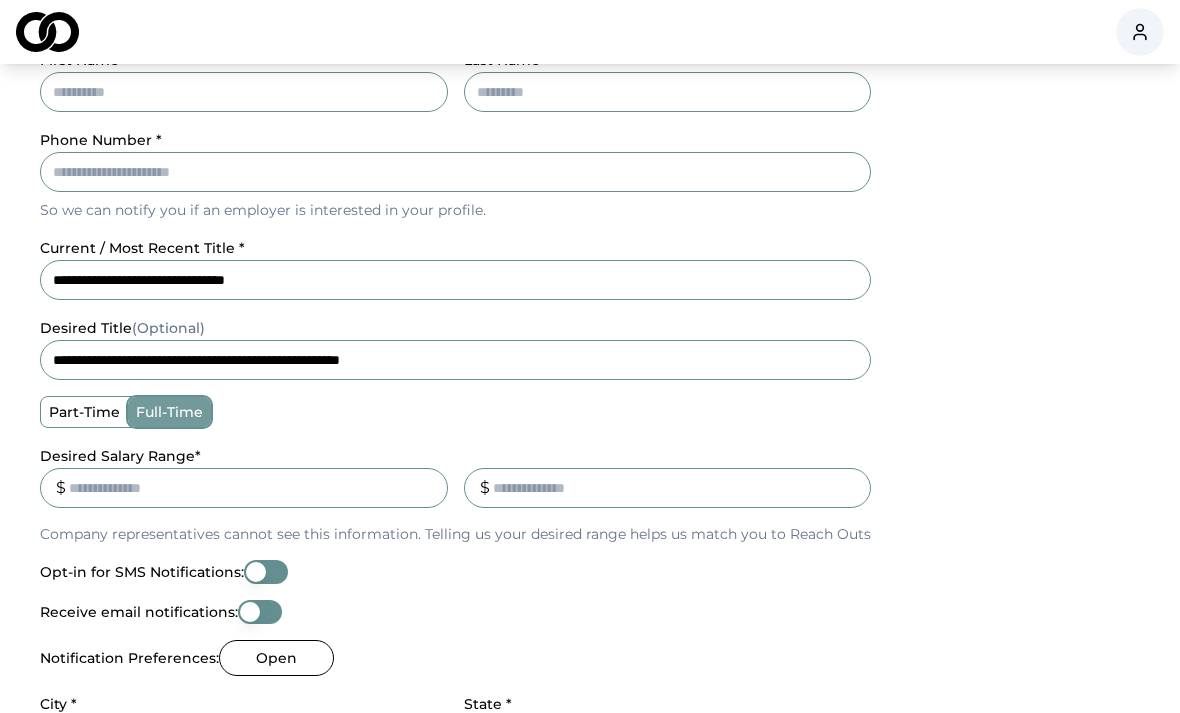 type on "**********" 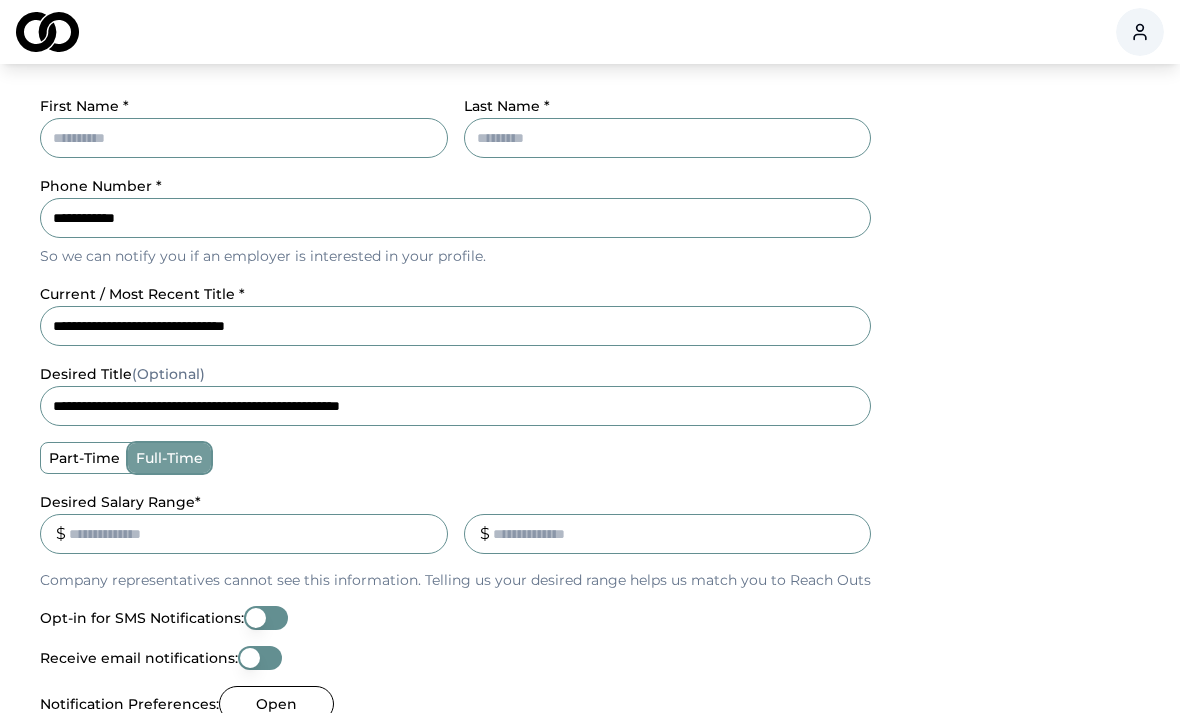 scroll, scrollTop: 300, scrollLeft: 0, axis: vertical 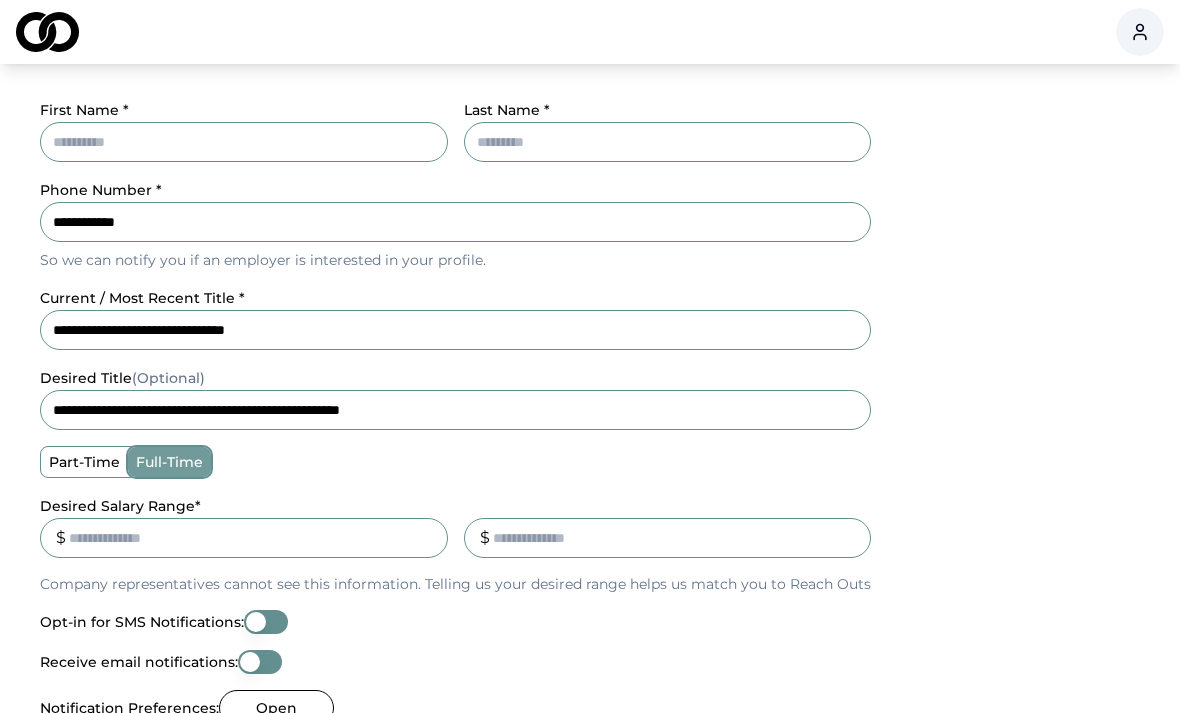 type on "**********" 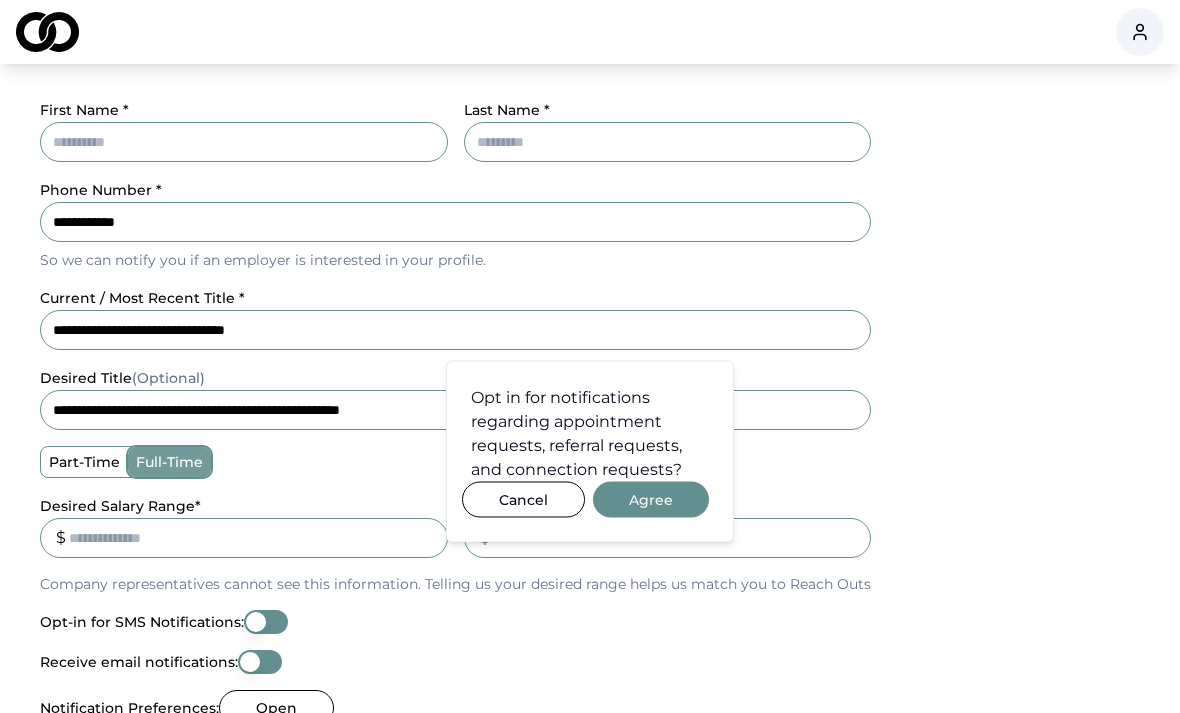 click at bounding box center [590, 356] 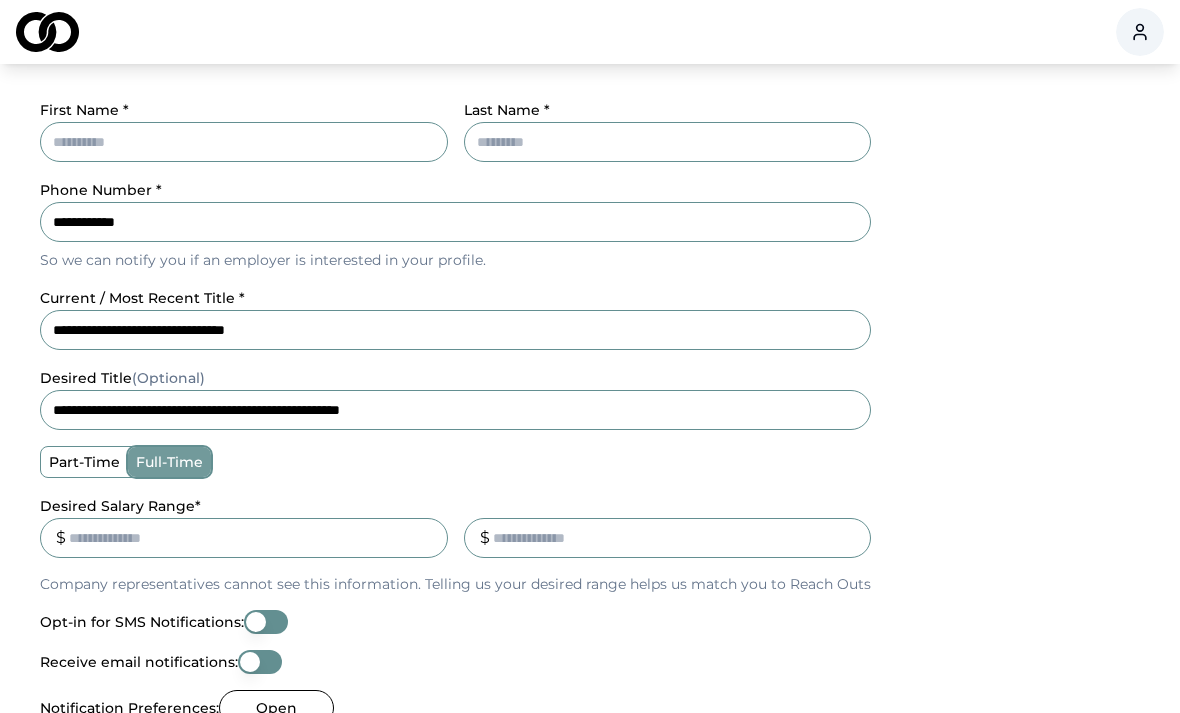 click on "First Name *" at bounding box center (244, 142) 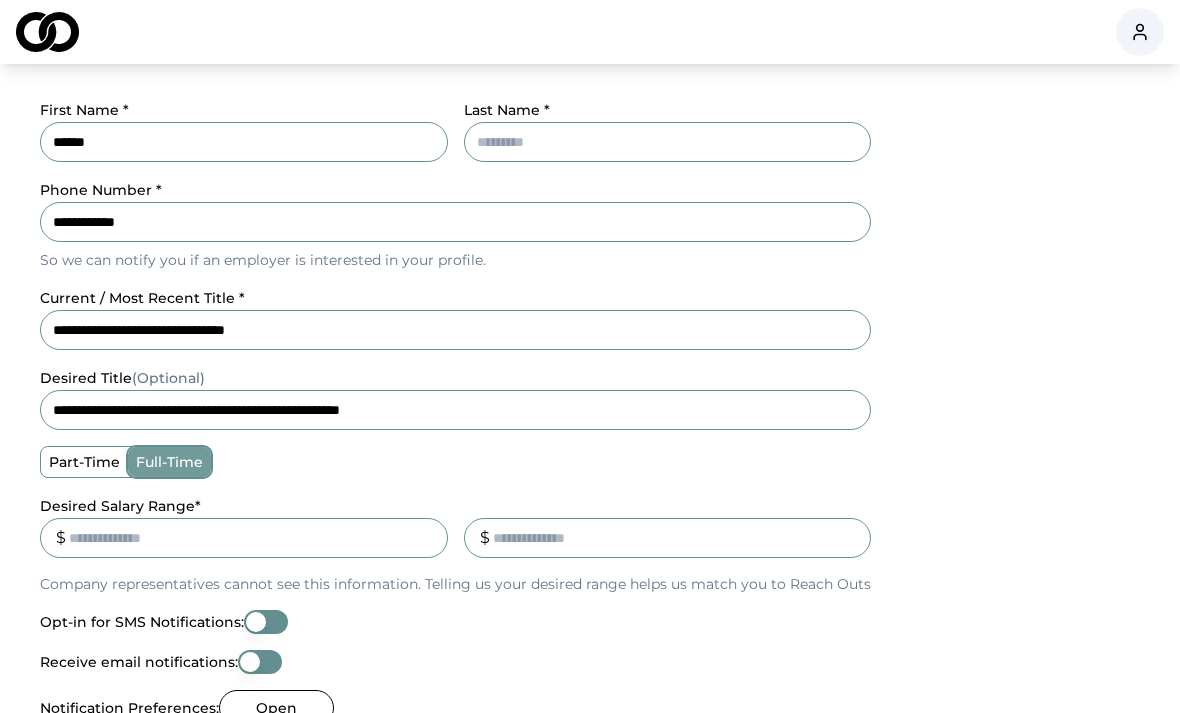 type on "******" 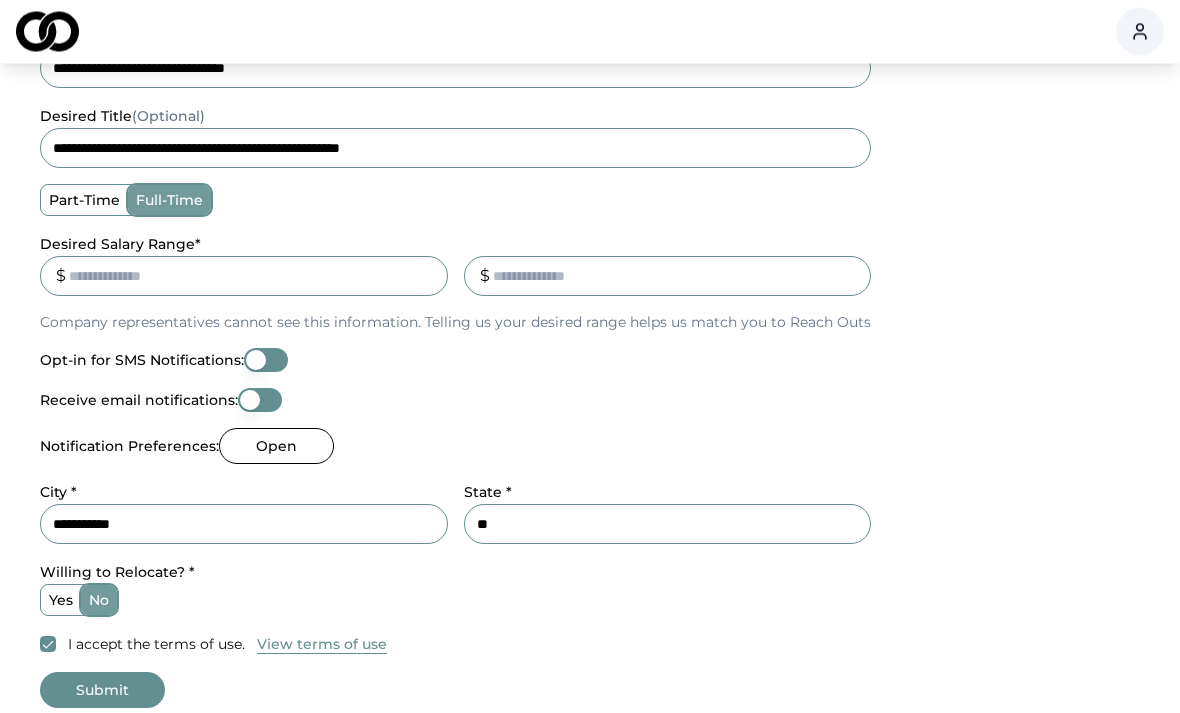 scroll, scrollTop: 799, scrollLeft: 0, axis: vertical 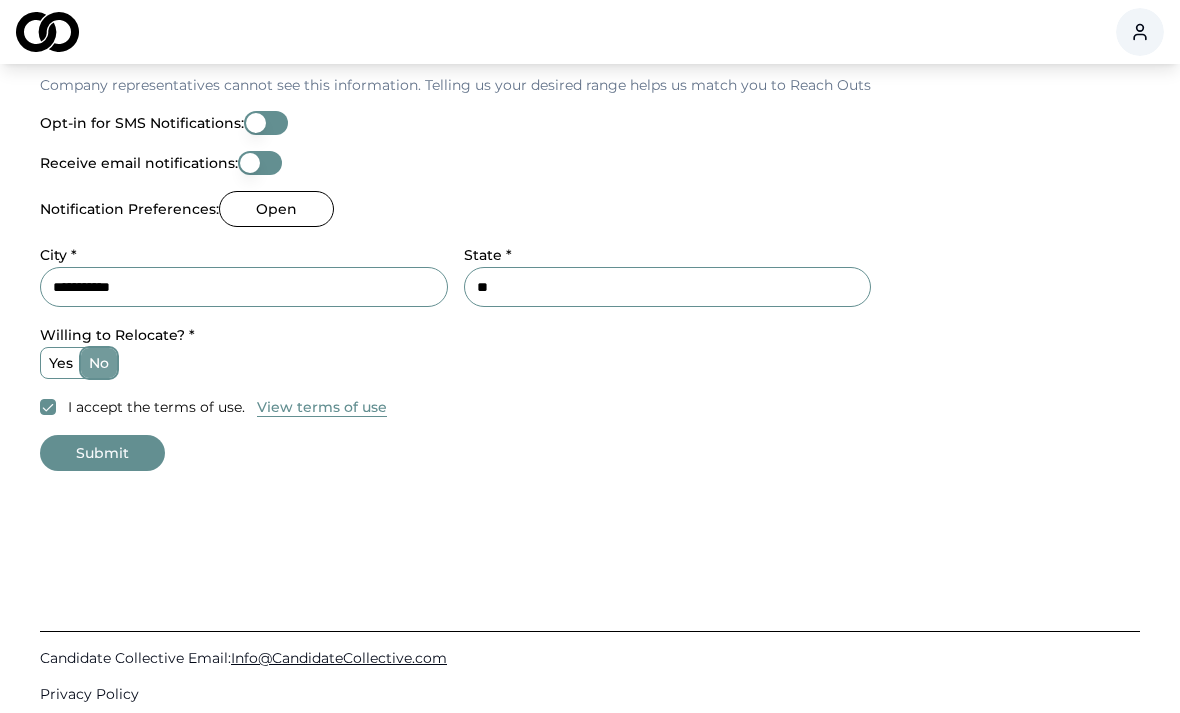 type on "**********" 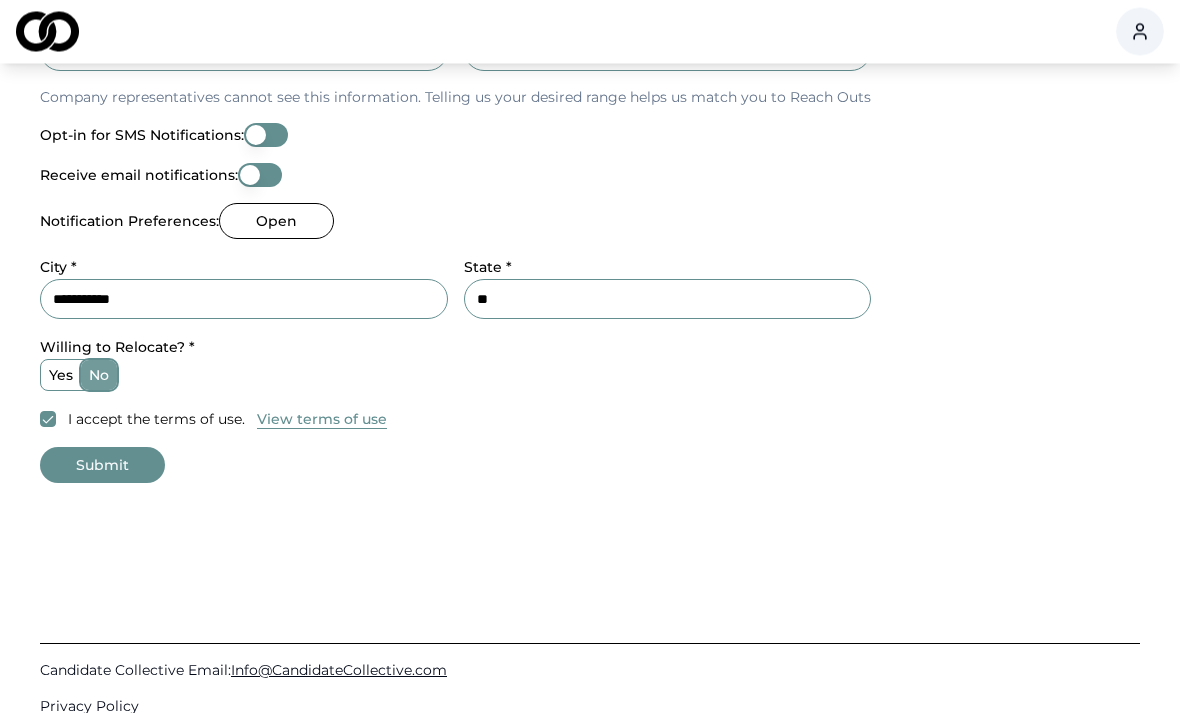 scroll, scrollTop: 787, scrollLeft: 0, axis: vertical 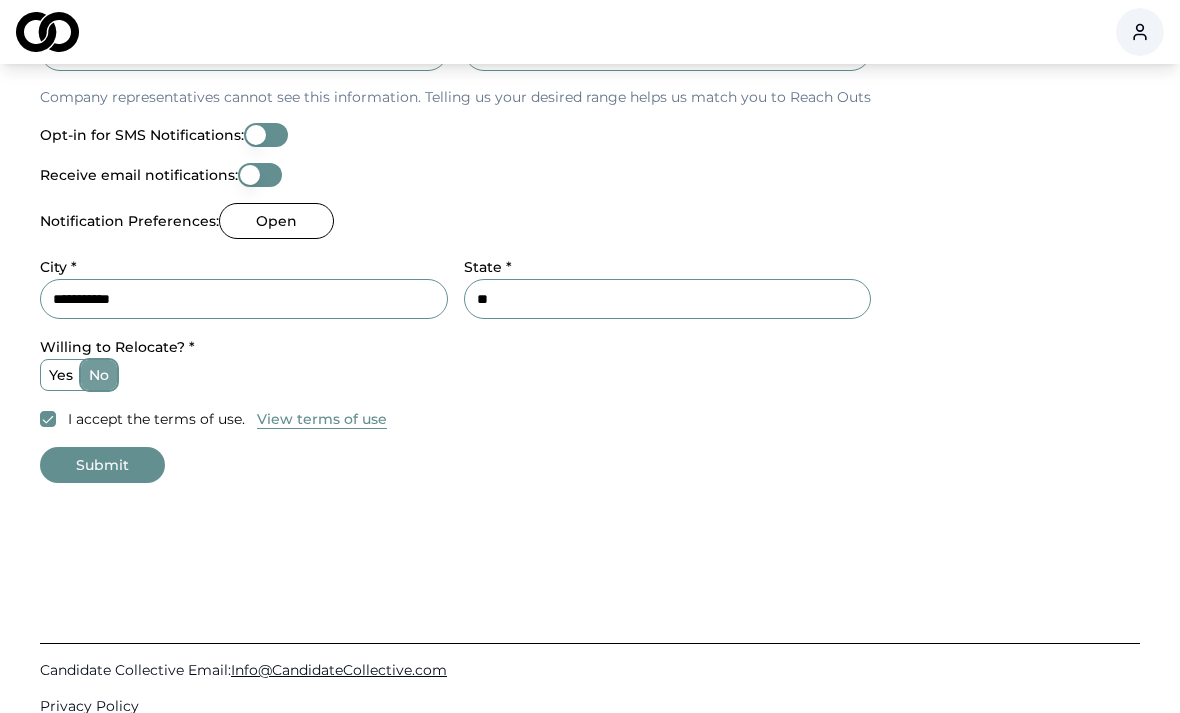 click on "Submit" at bounding box center [102, 465] 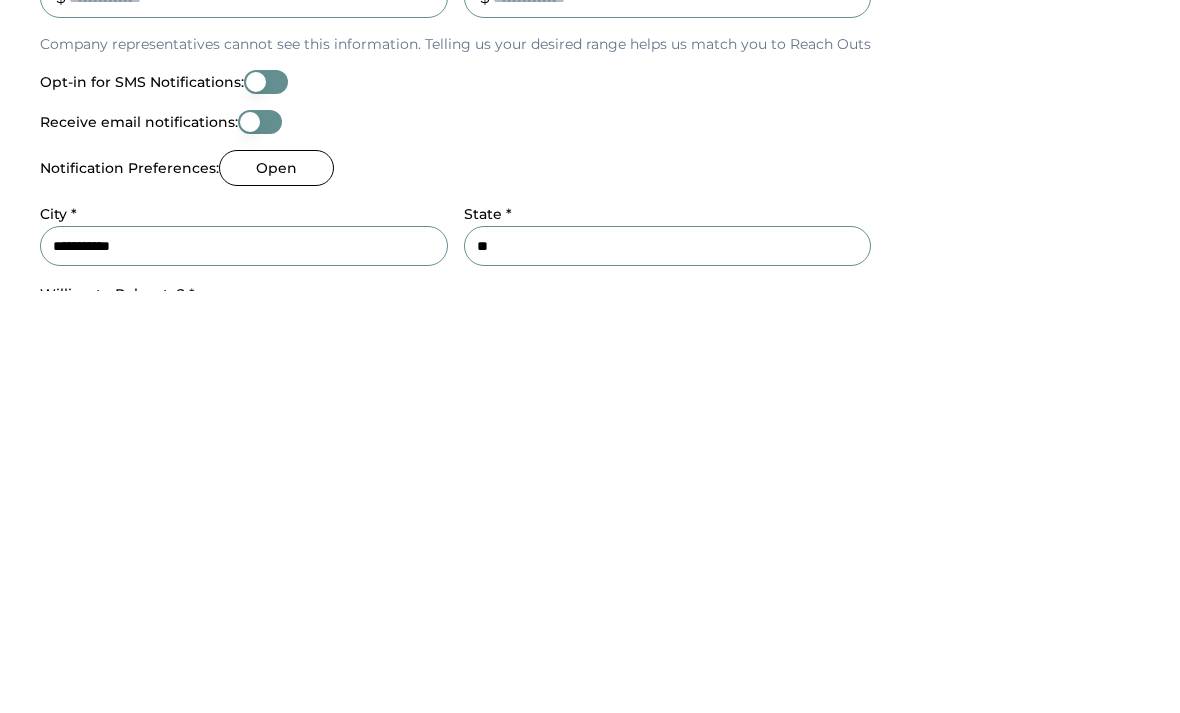 scroll, scrollTop: 575, scrollLeft: 0, axis: vertical 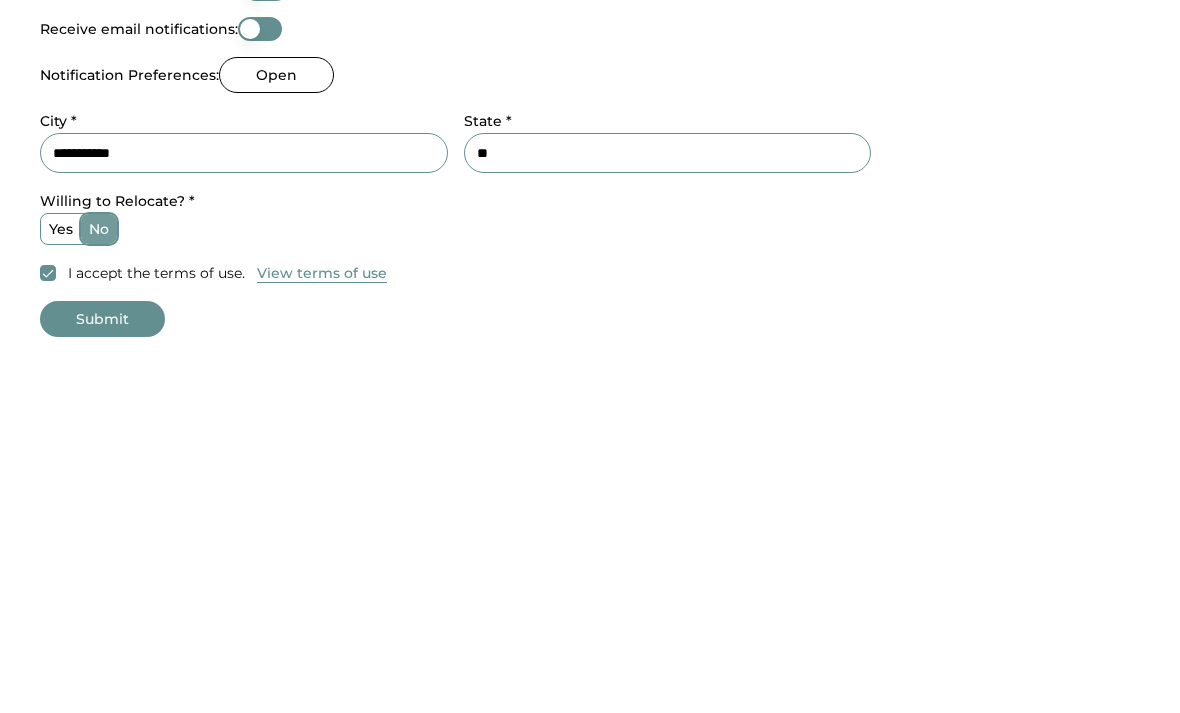 click on "yes" at bounding box center (61, 587) 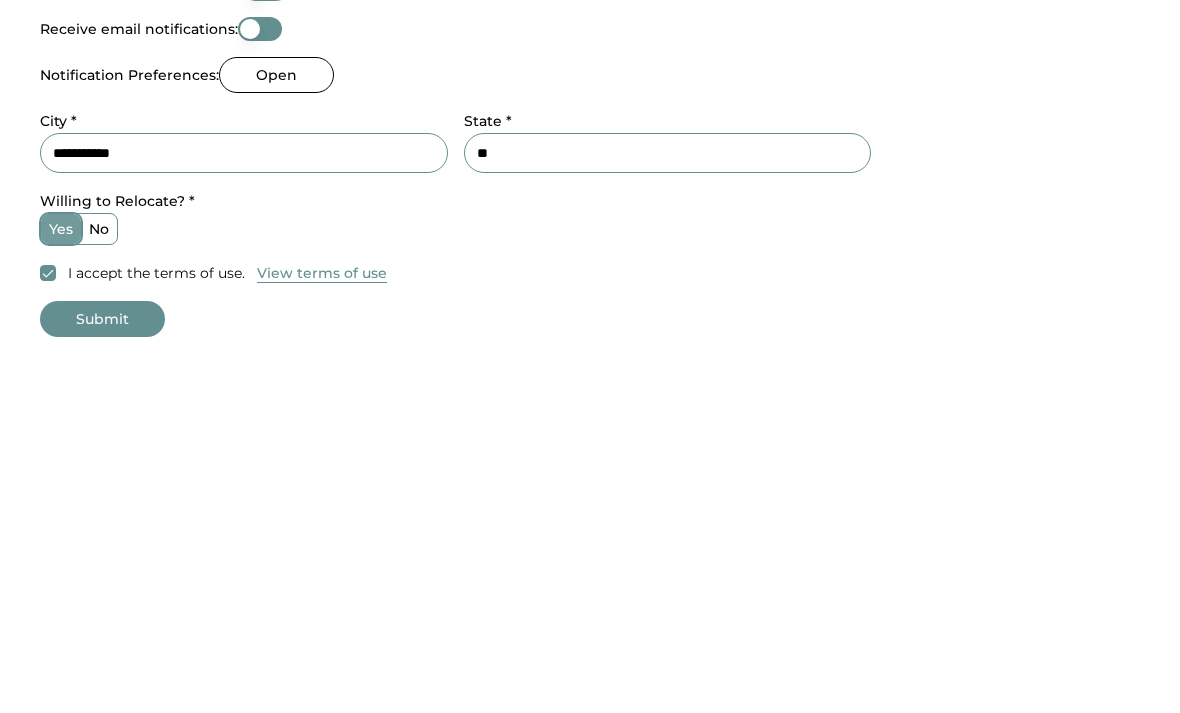 scroll, scrollTop: 862, scrollLeft: 0, axis: vertical 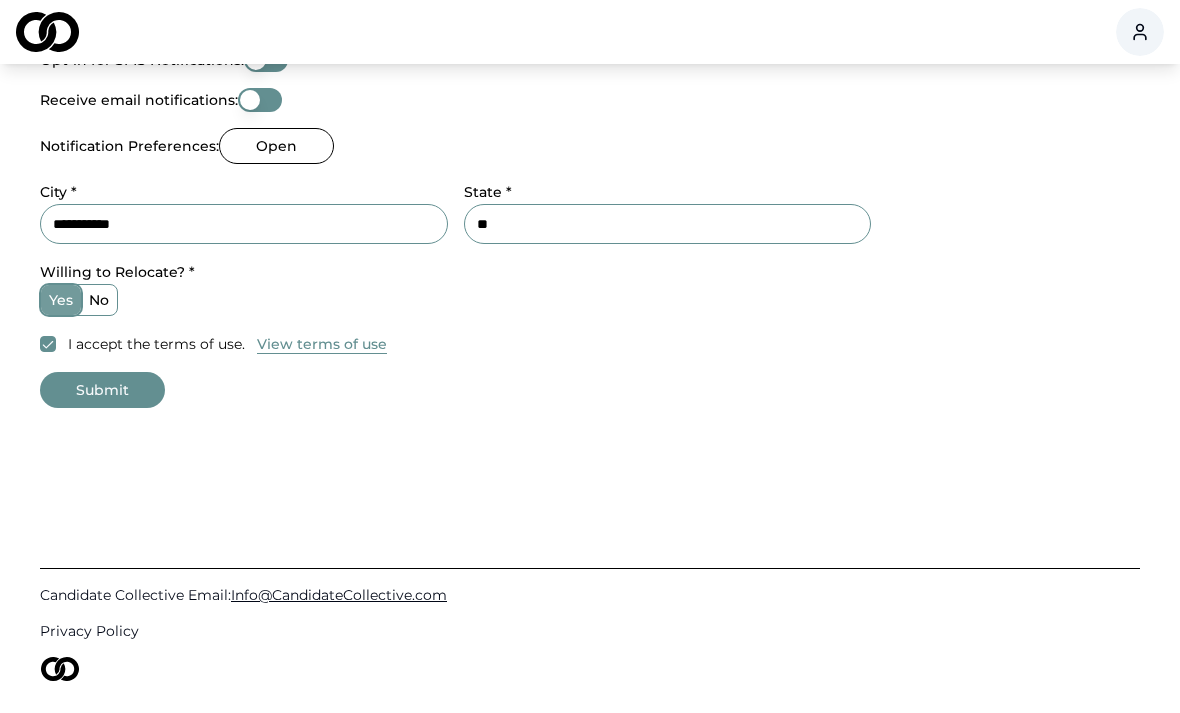 click on "Submit" at bounding box center [102, 390] 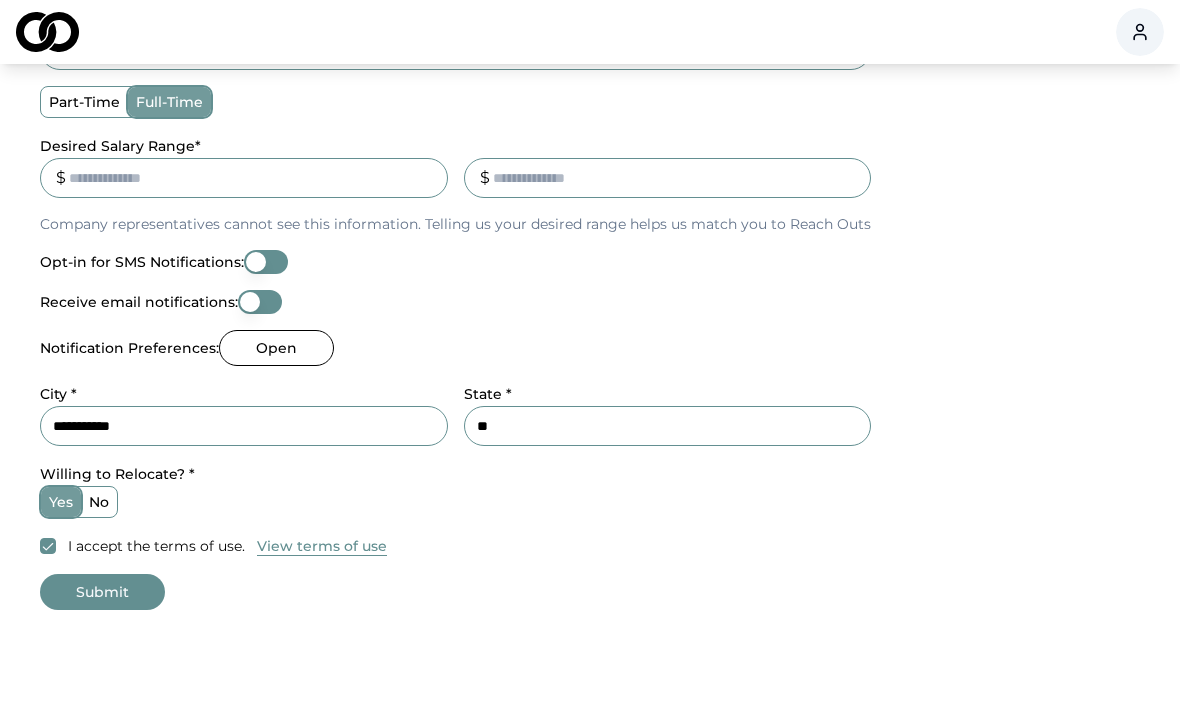 type on "**" 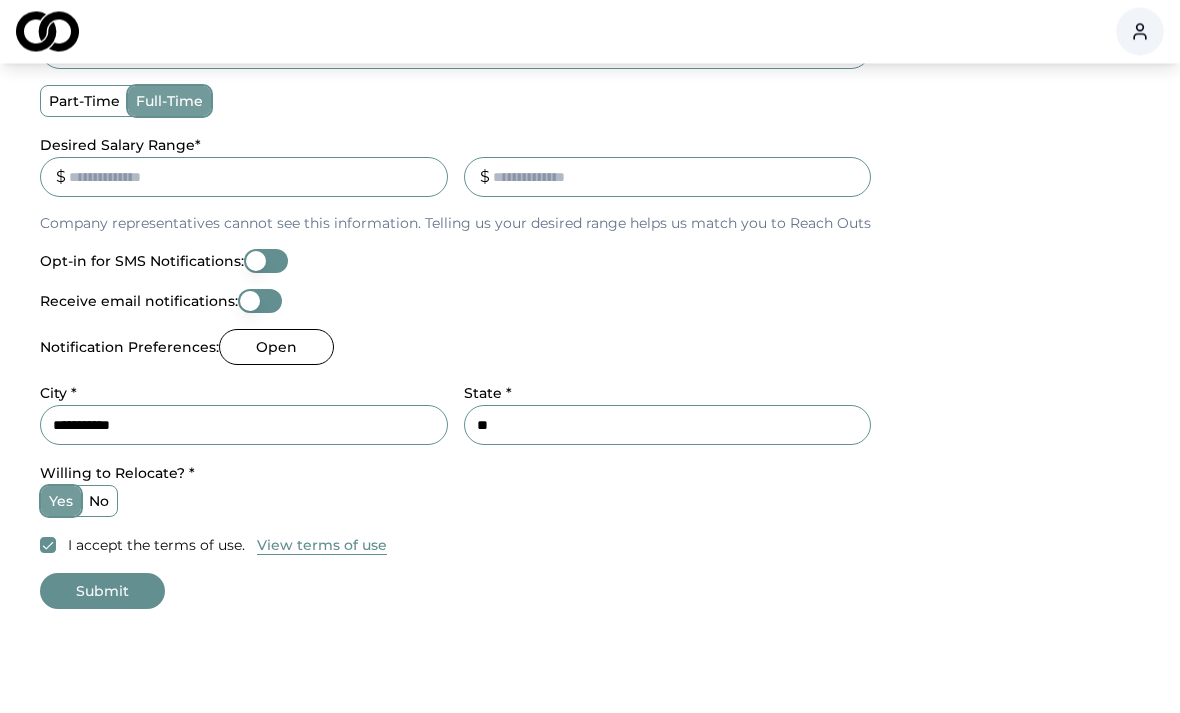click on "Submit" at bounding box center (102, 592) 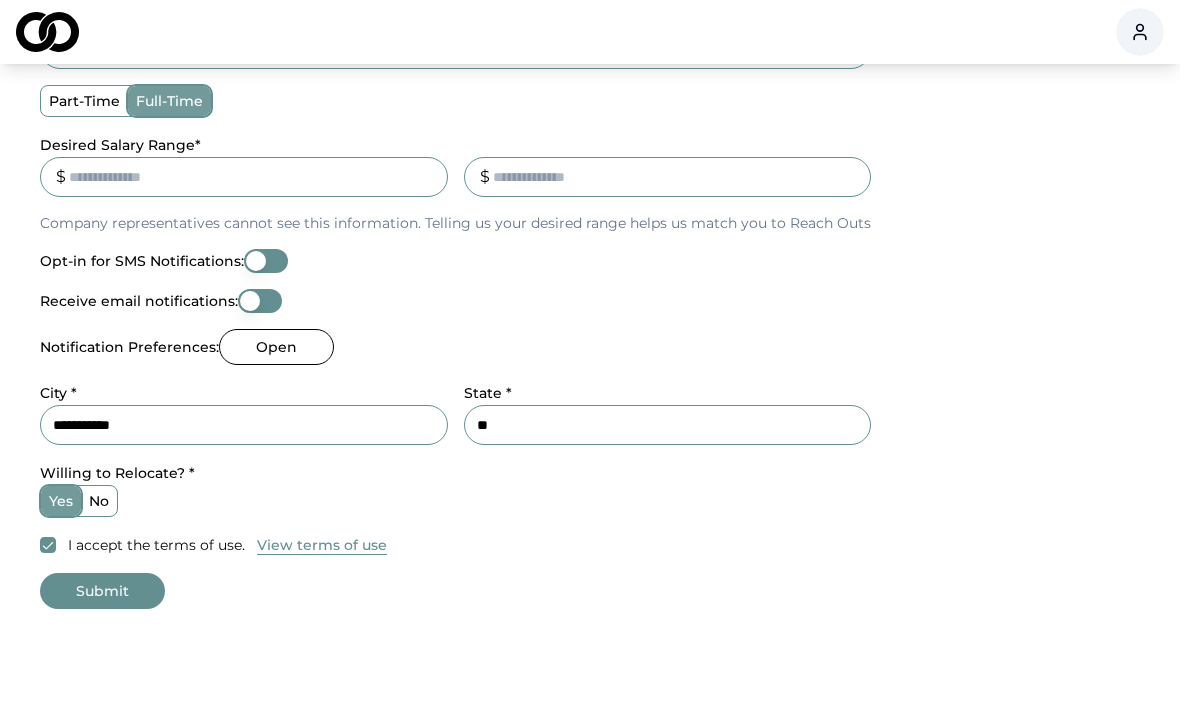 scroll, scrollTop: 660, scrollLeft: 0, axis: vertical 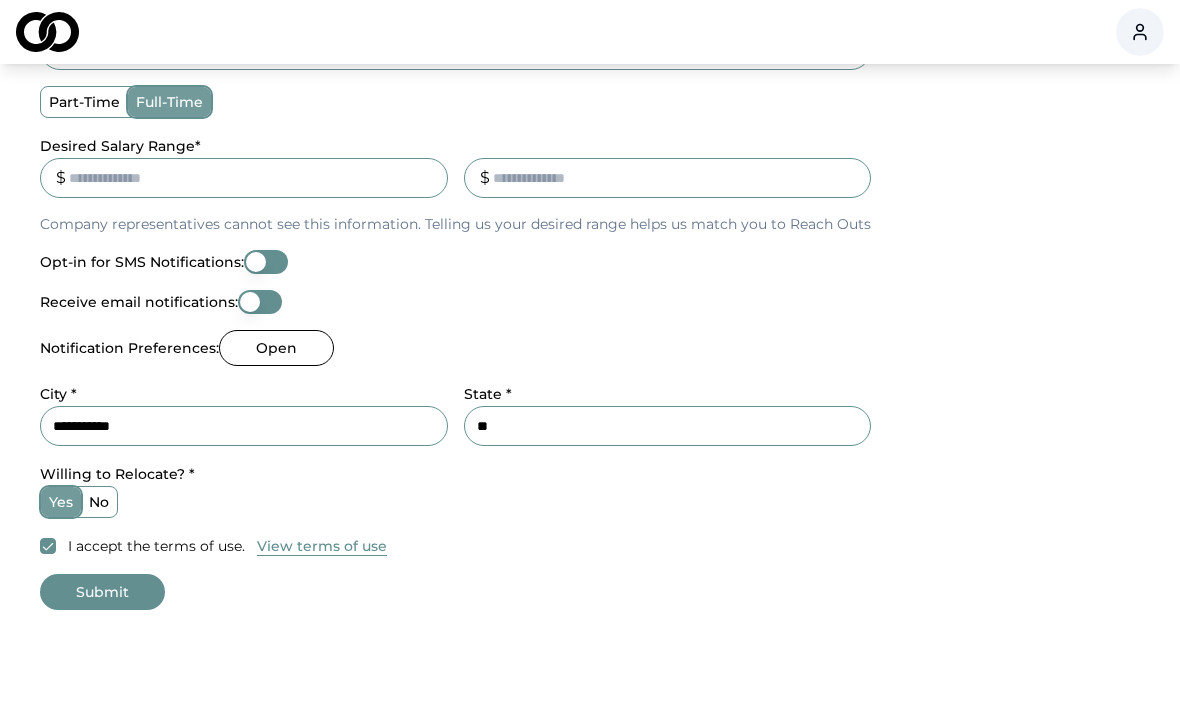 type on "**" 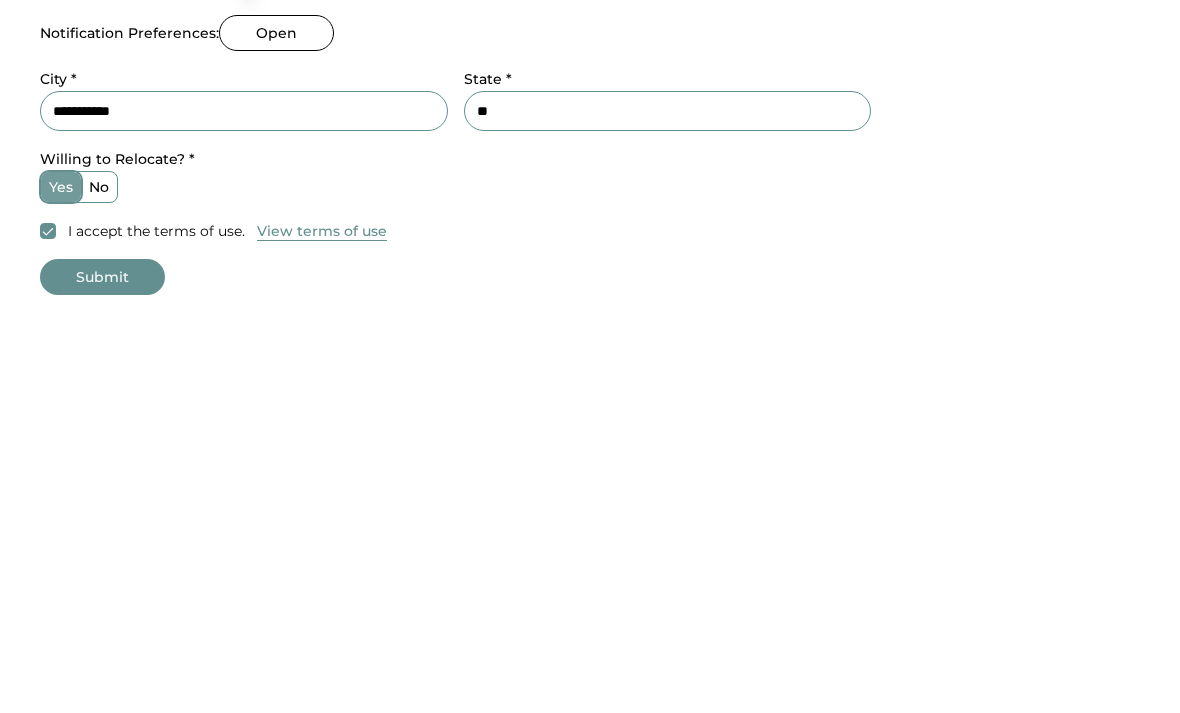 click on "Submit" at bounding box center [102, 592] 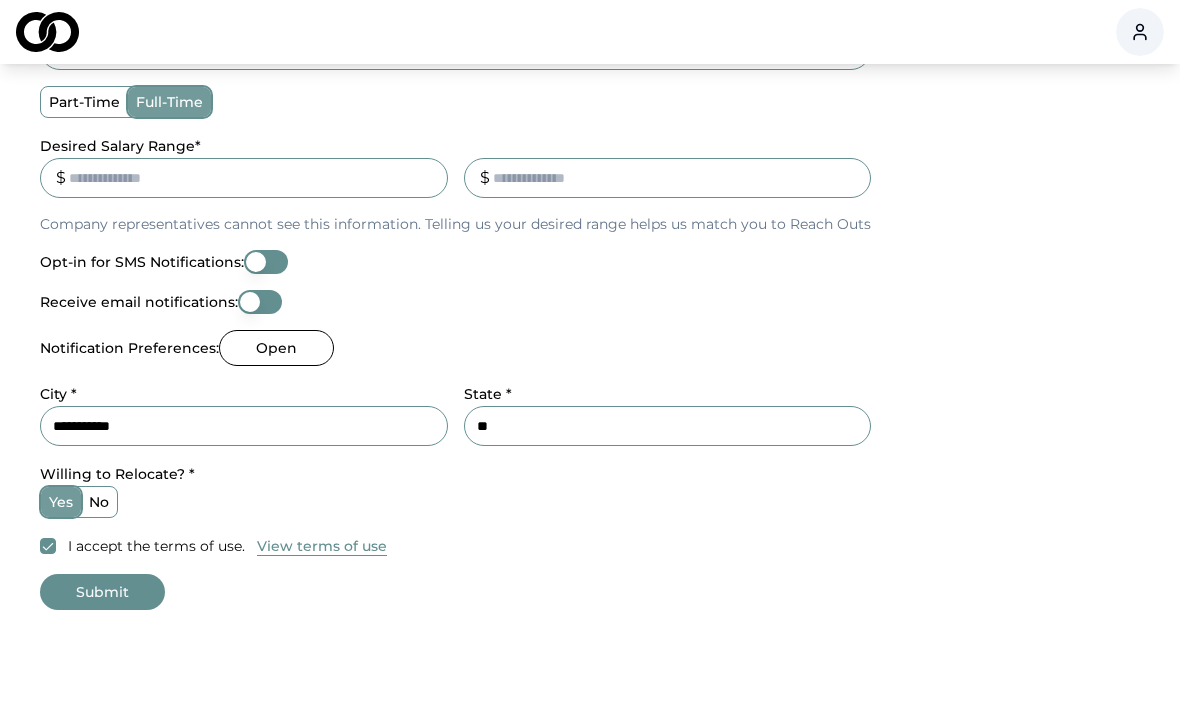 type on "*****" 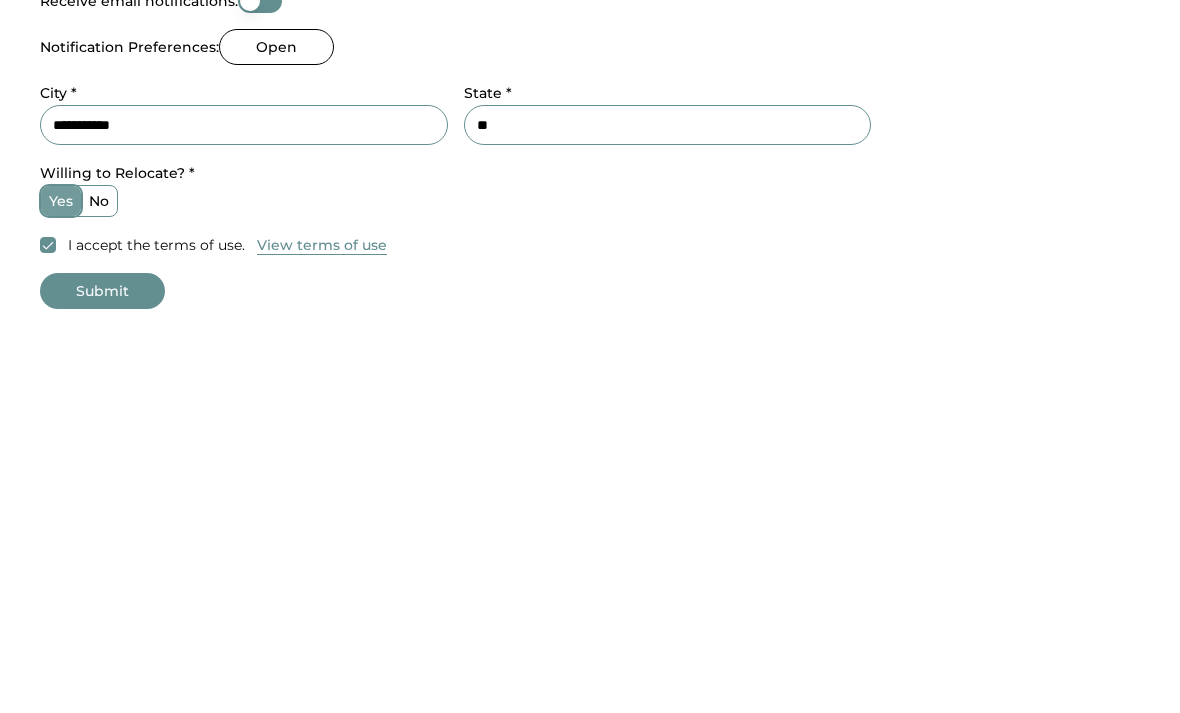 type on "*****" 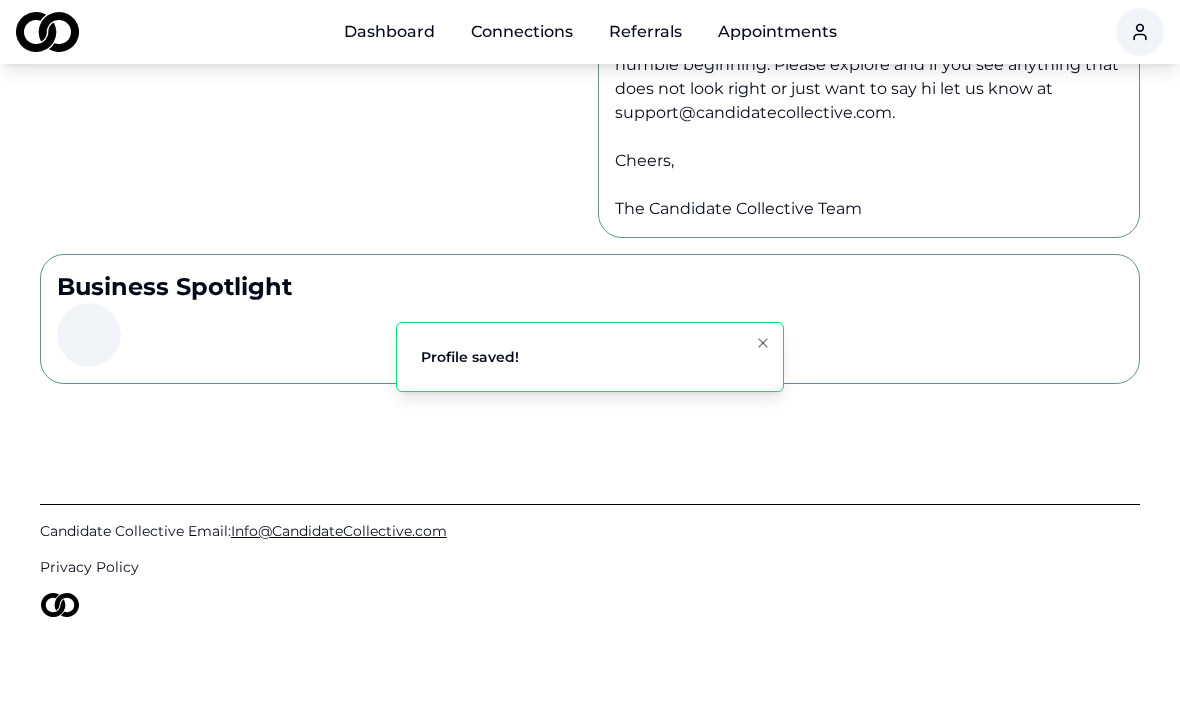 scroll, scrollTop: 0, scrollLeft: 0, axis: both 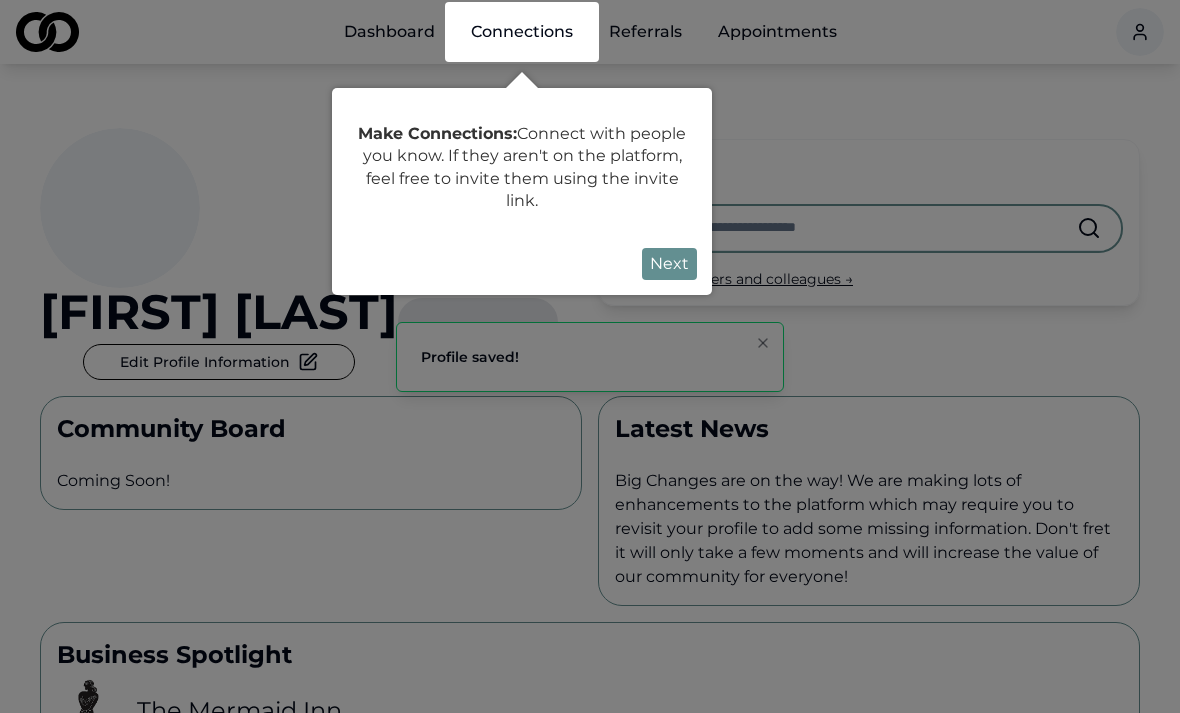 click on "Next" at bounding box center [669, 264] 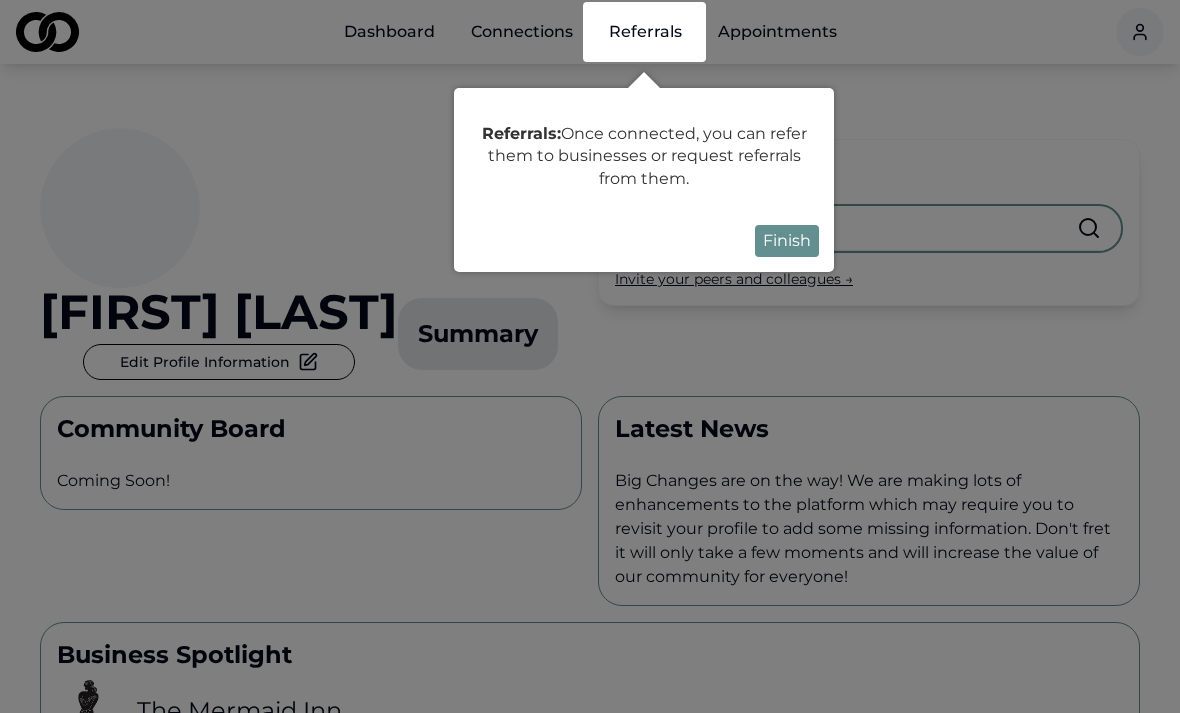 click on "Finish" at bounding box center (787, 241) 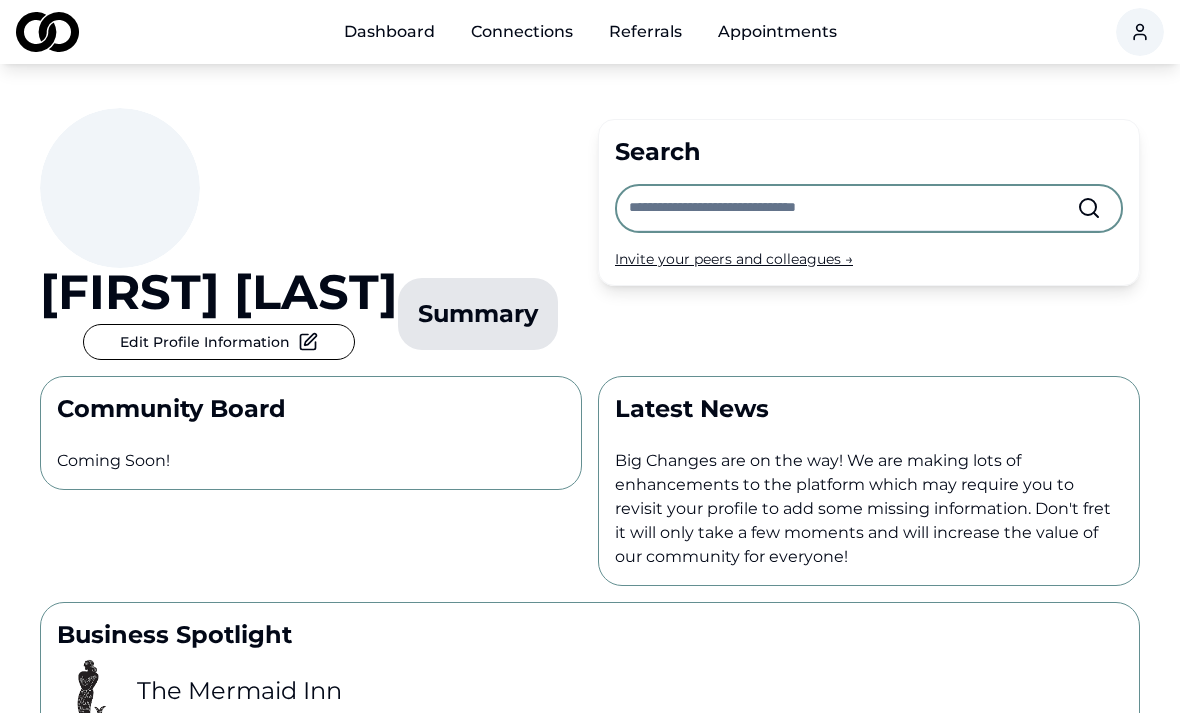 scroll, scrollTop: 0, scrollLeft: 0, axis: both 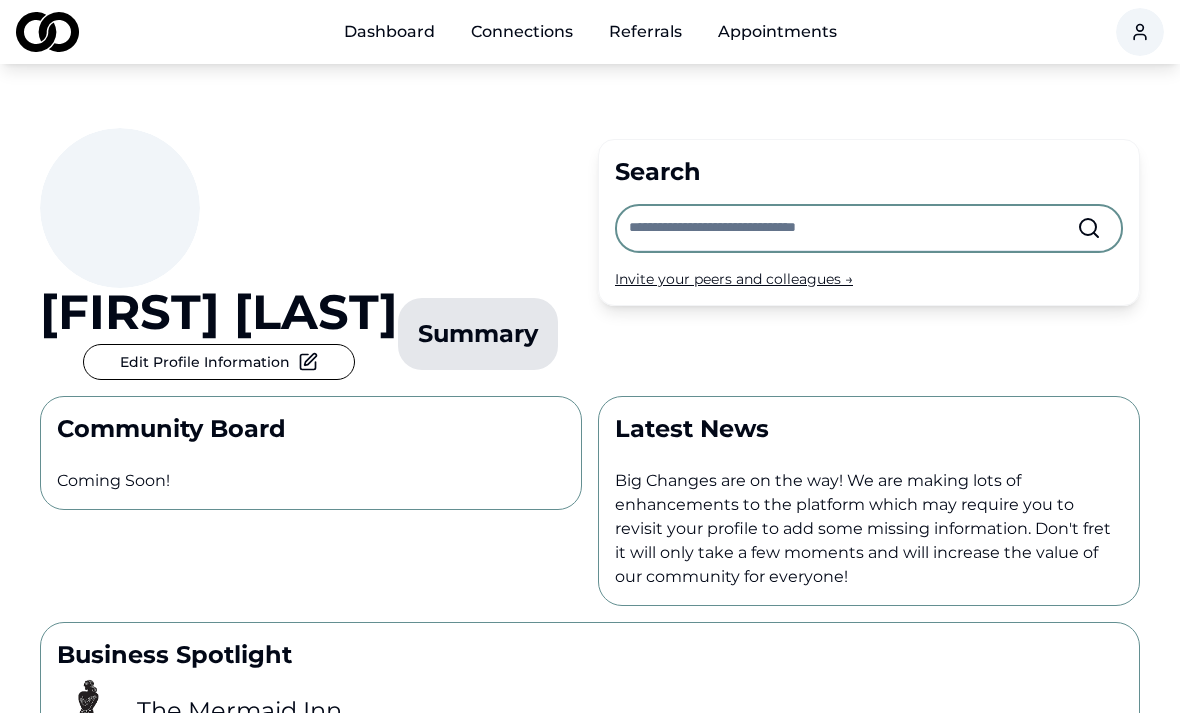 click at bounding box center [853, 228] 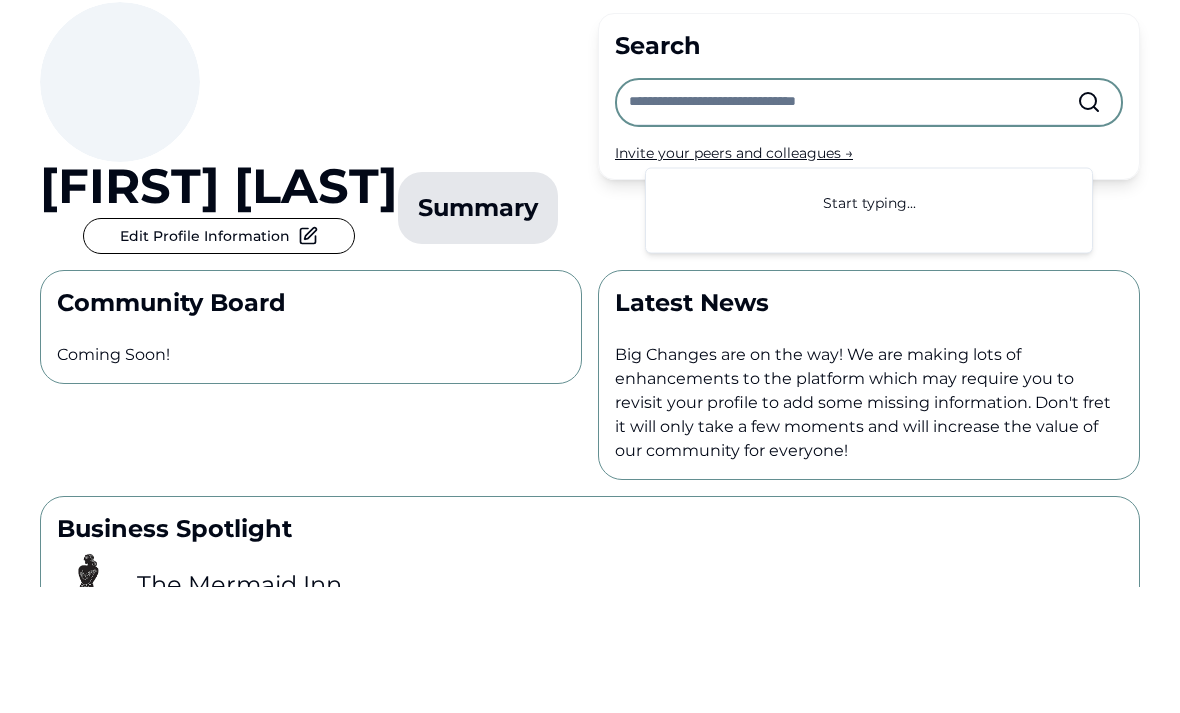 click on "[FIRST] [LAST] Edit Profile Information Summary" at bounding box center (311, 254) 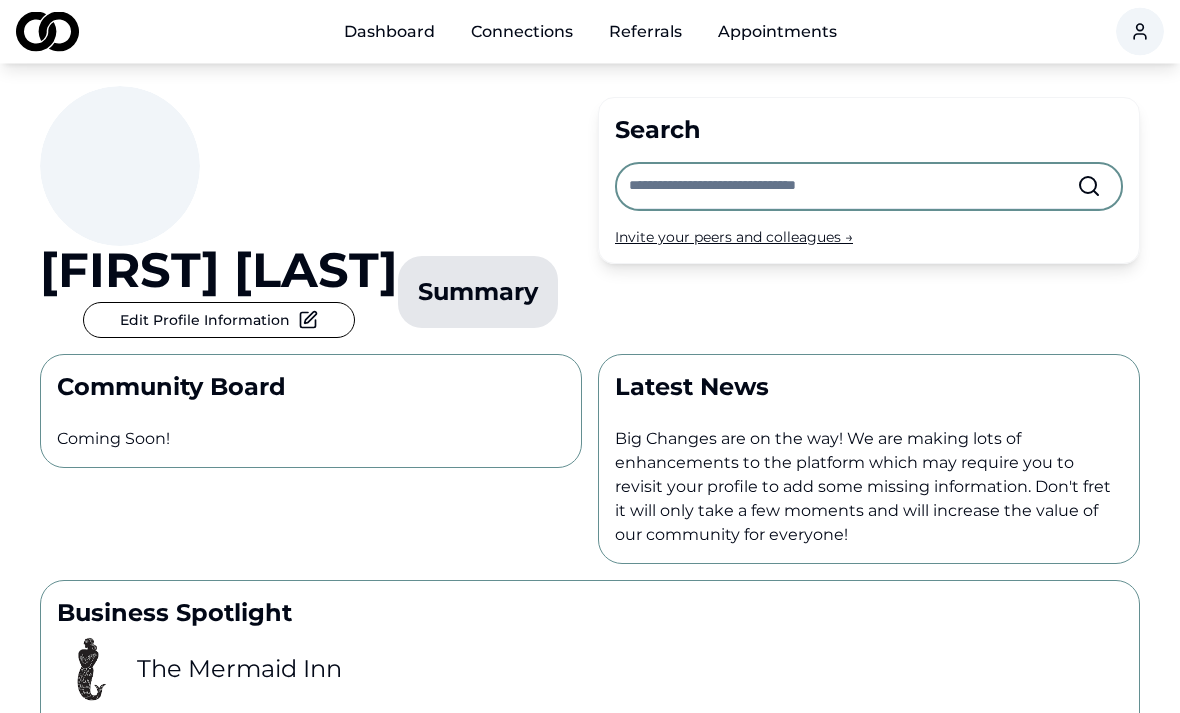 scroll, scrollTop: 0, scrollLeft: 0, axis: both 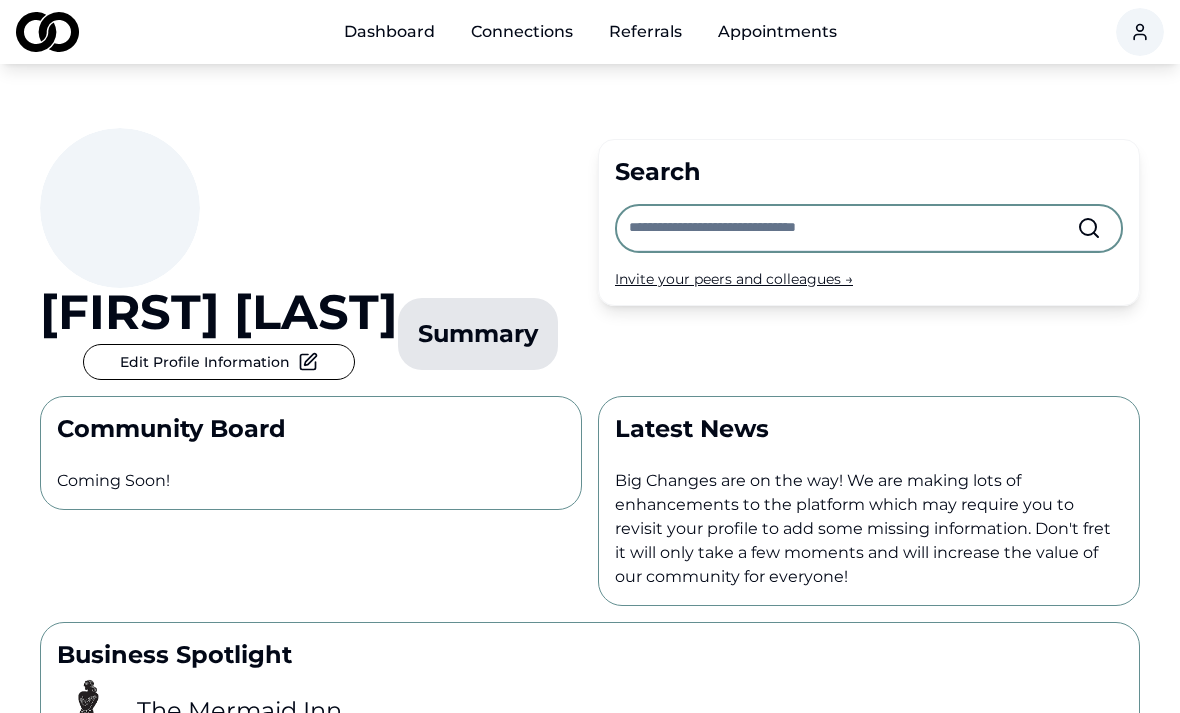 click on "Connections" at bounding box center (522, 32) 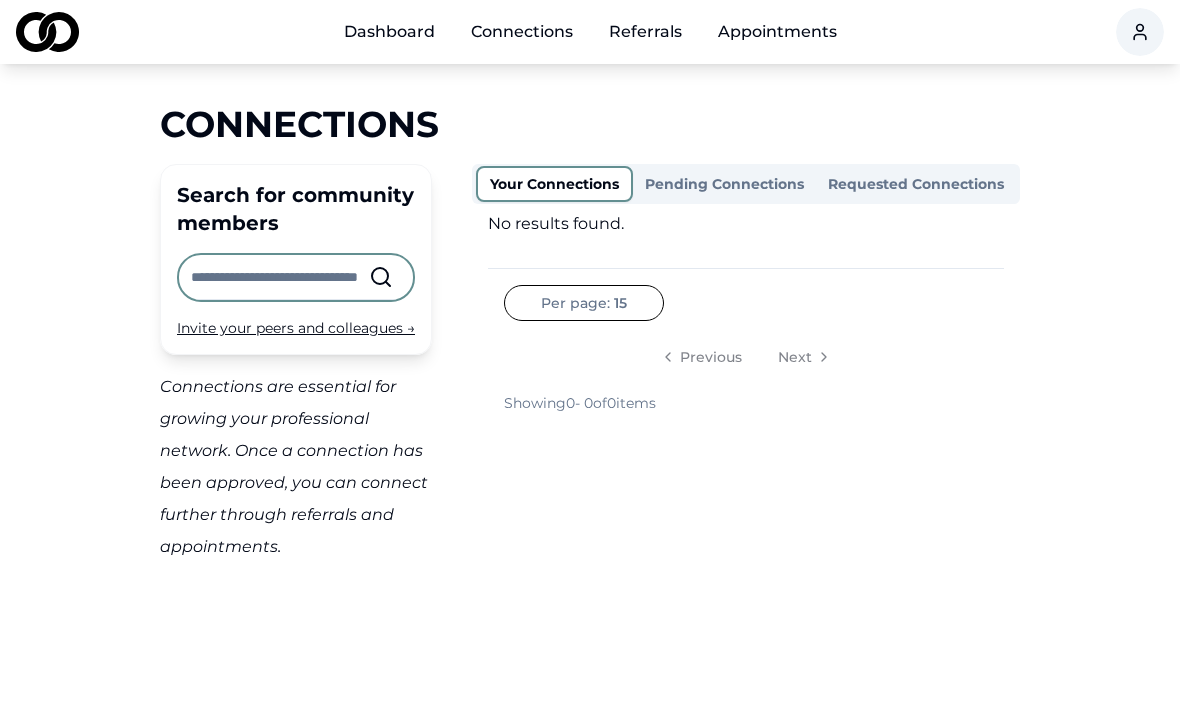 click on "Requested Connections" at bounding box center (916, 184) 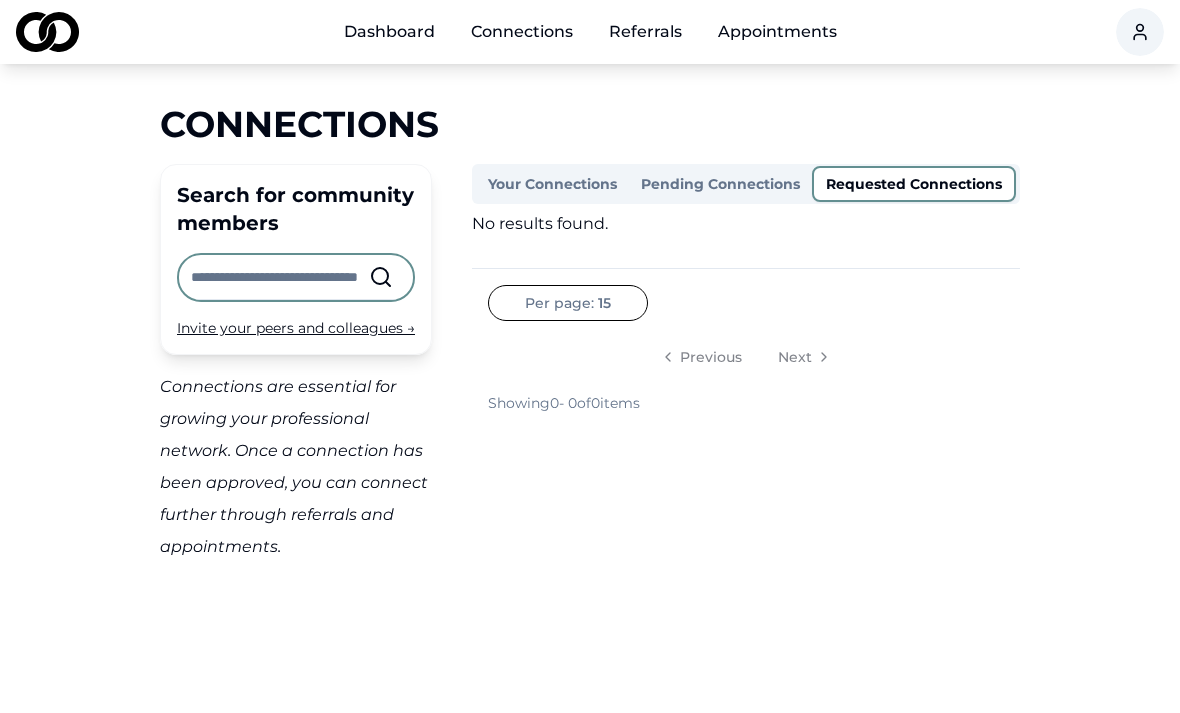 click on "Referrals" at bounding box center (645, 32) 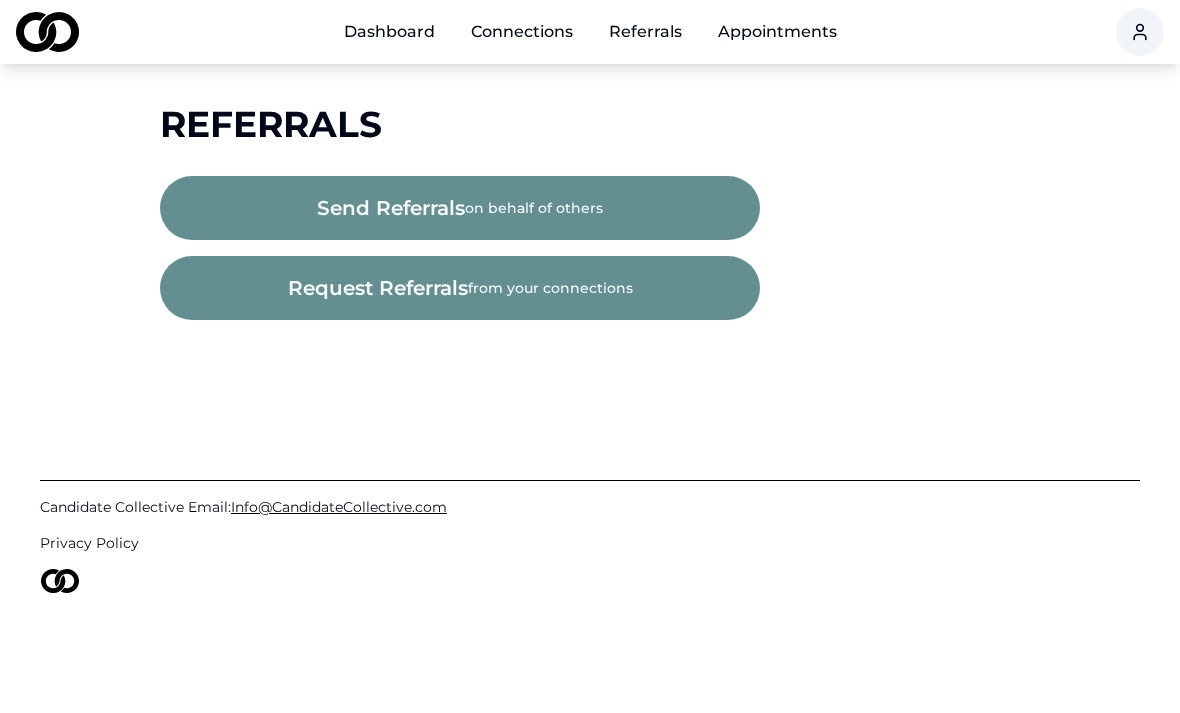 click on "request referrals  from your connections" at bounding box center [460, 288] 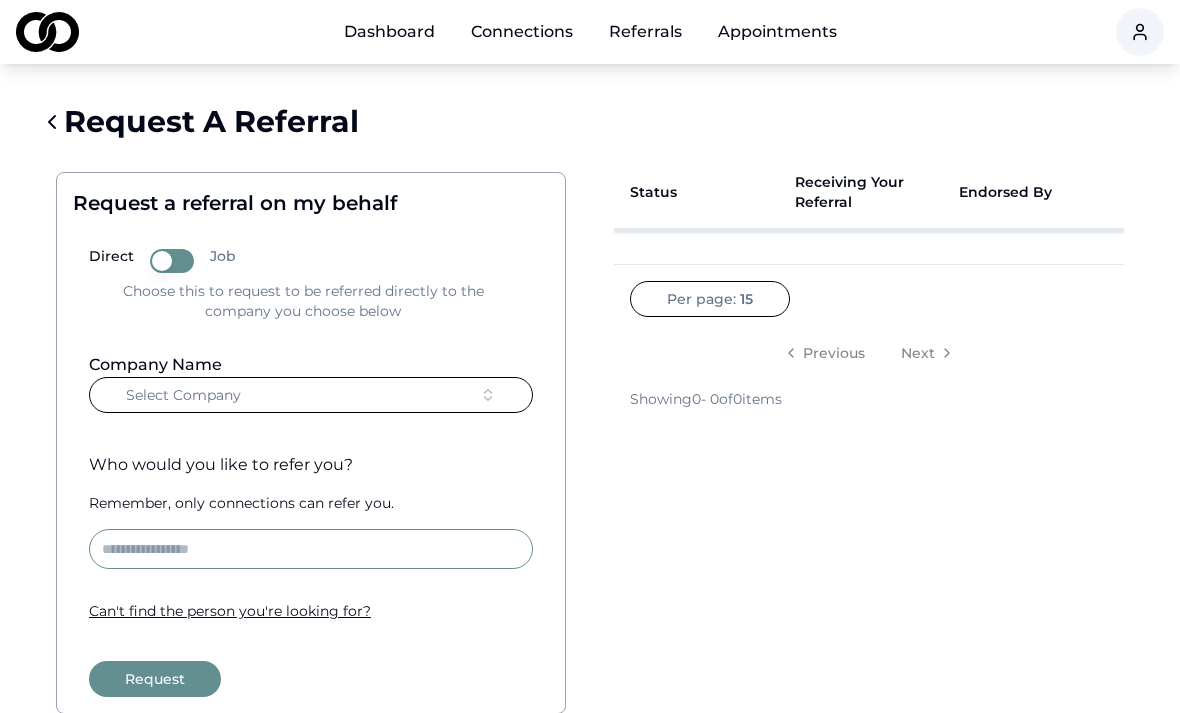 click on "Dashboard" at bounding box center [389, 32] 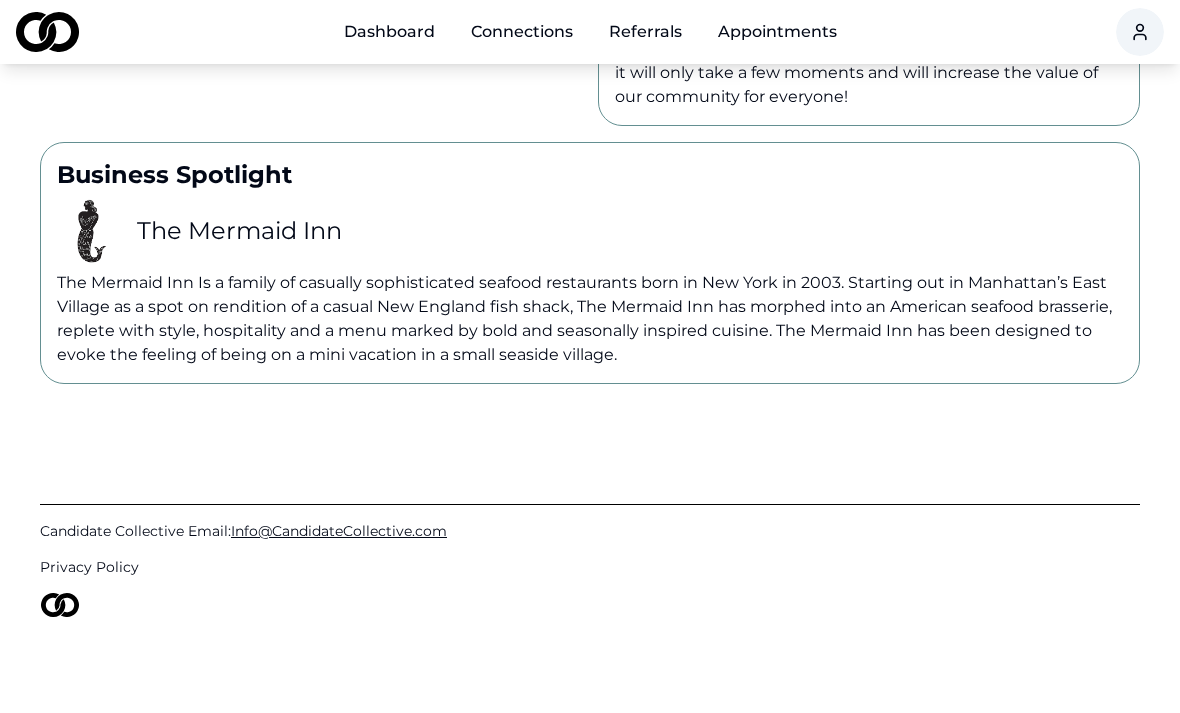 scroll, scrollTop: 504, scrollLeft: 0, axis: vertical 